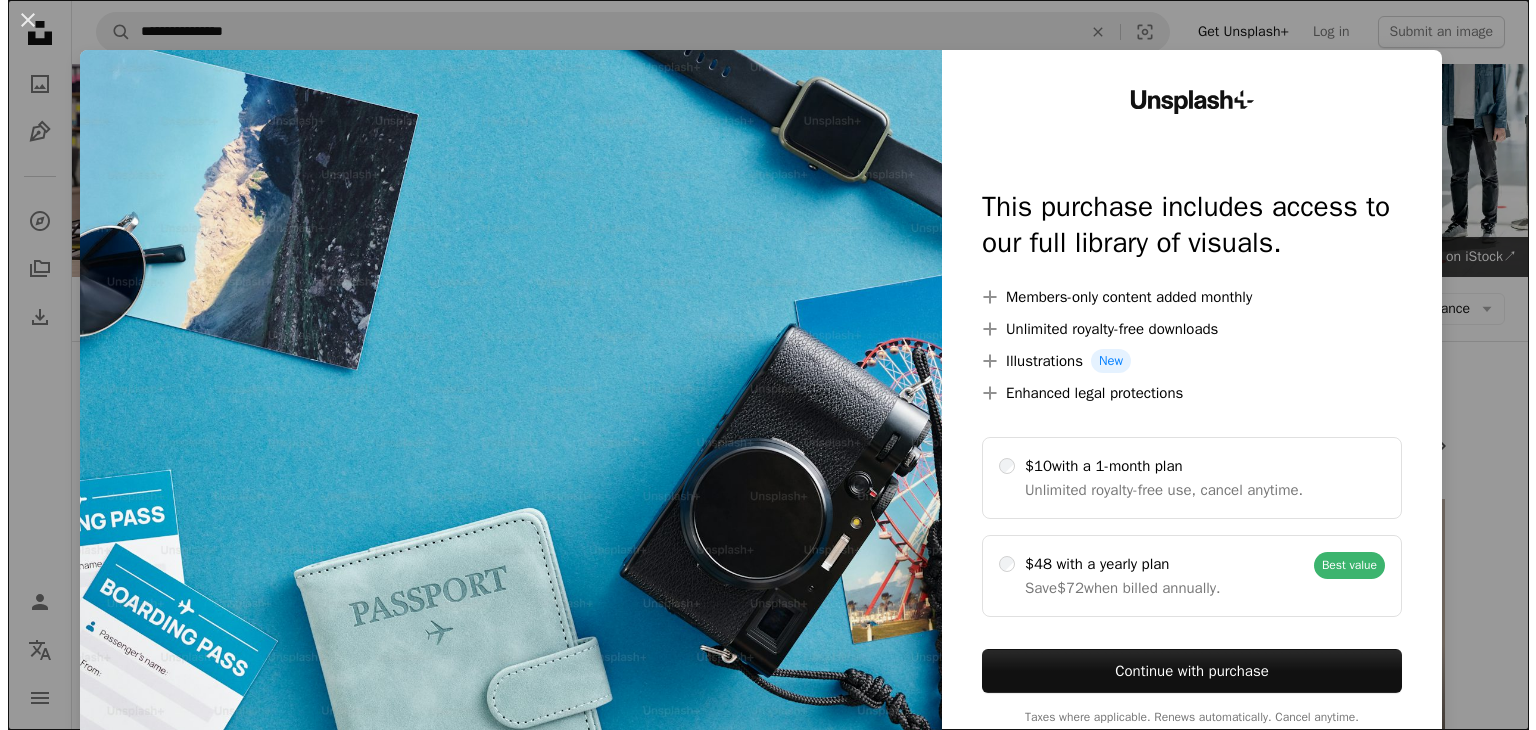 scroll, scrollTop: 500, scrollLeft: 0, axis: vertical 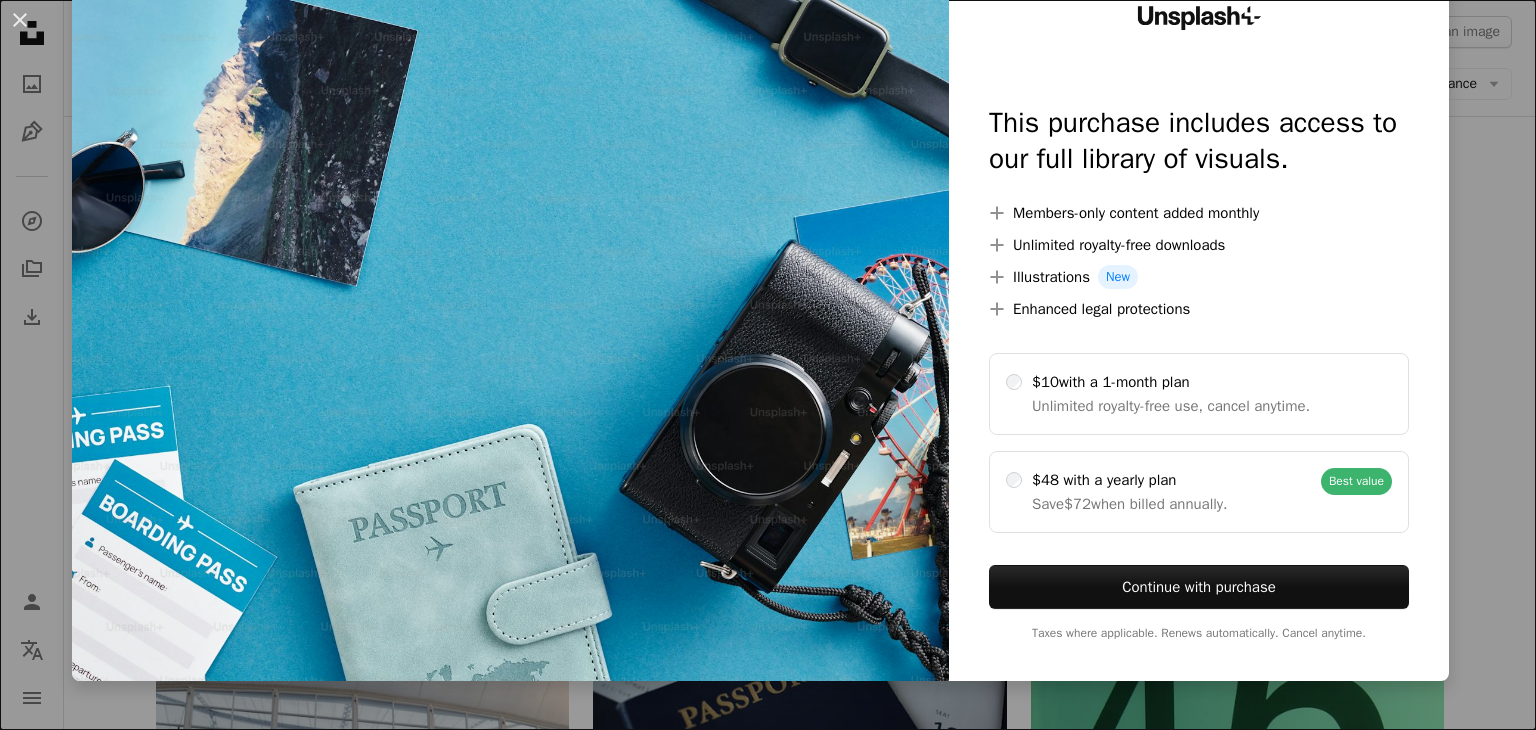 click on "An X shape Unsplash+ This purchase includes access to our full library of visuals. A plus sign Members-only content added monthly A plus sign Unlimited royalty-free downloads A plus sign Illustrations  New A plus sign Enhanced legal protections $10  with a 1-month plan Unlimited royalty-free use, cancel anytime. $48   with a yearly plan Save  $72  when billed annually. Best value Continue with purchase Taxes where applicable. Renews automatically. Cancel anytime." at bounding box center [768, 365] 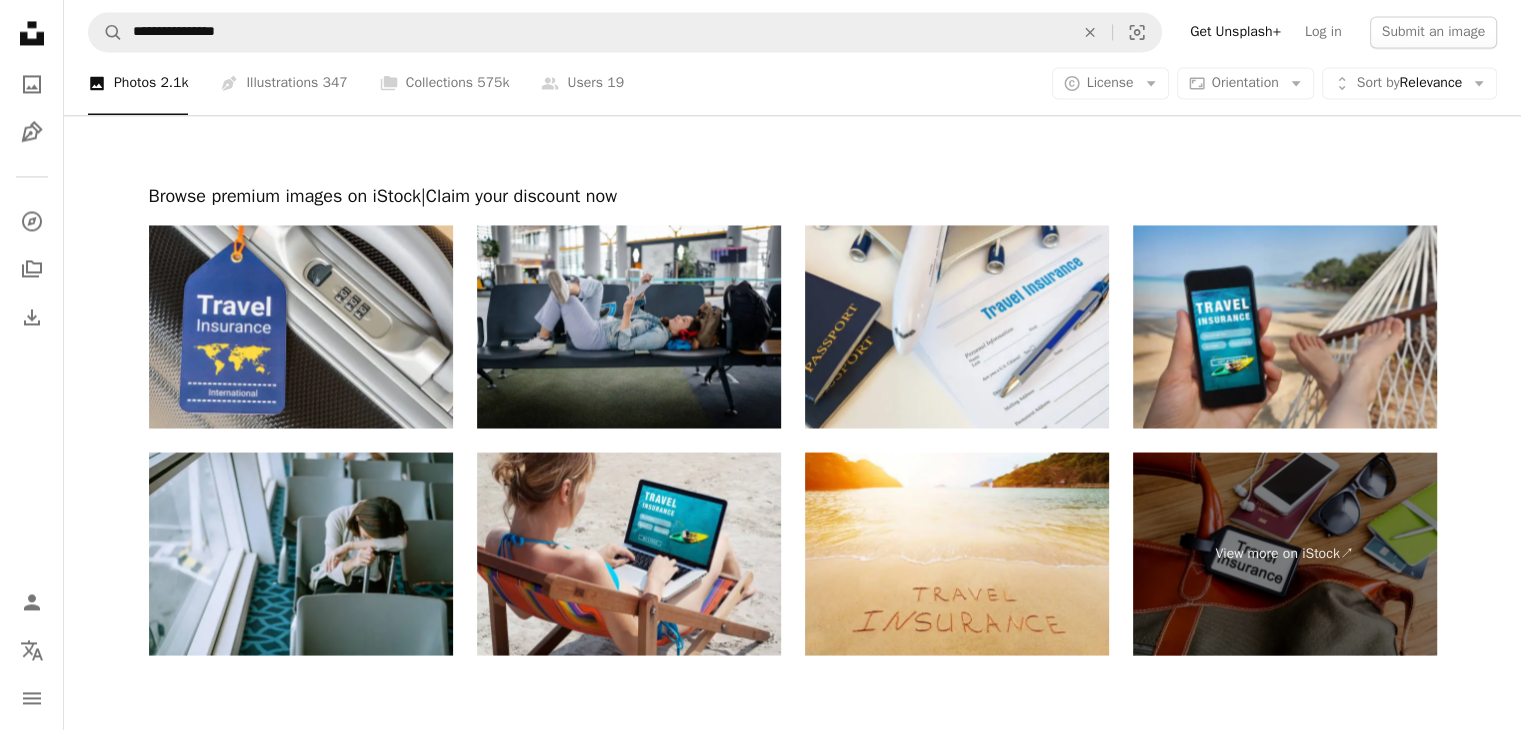 scroll, scrollTop: 3400, scrollLeft: 0, axis: vertical 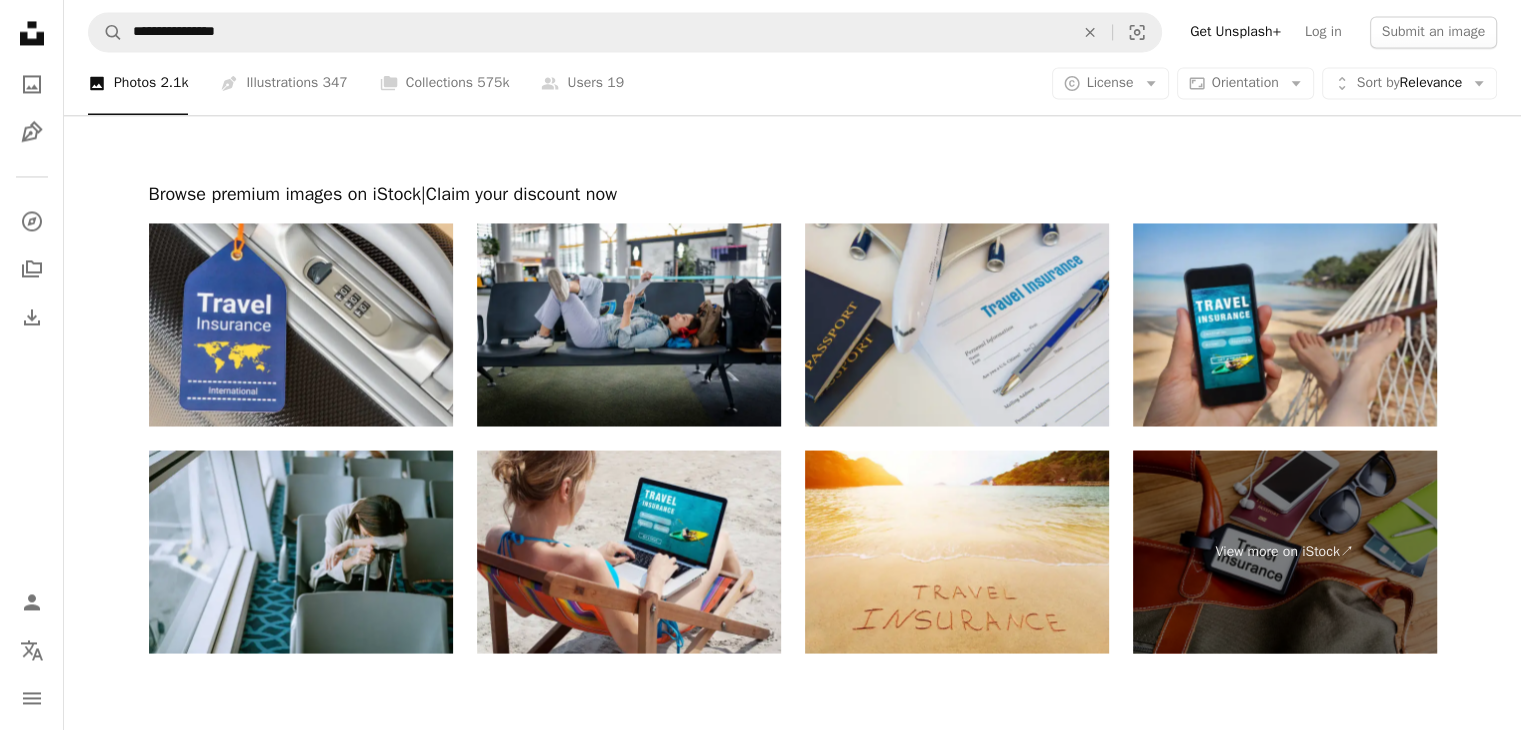click at bounding box center (957, 324) 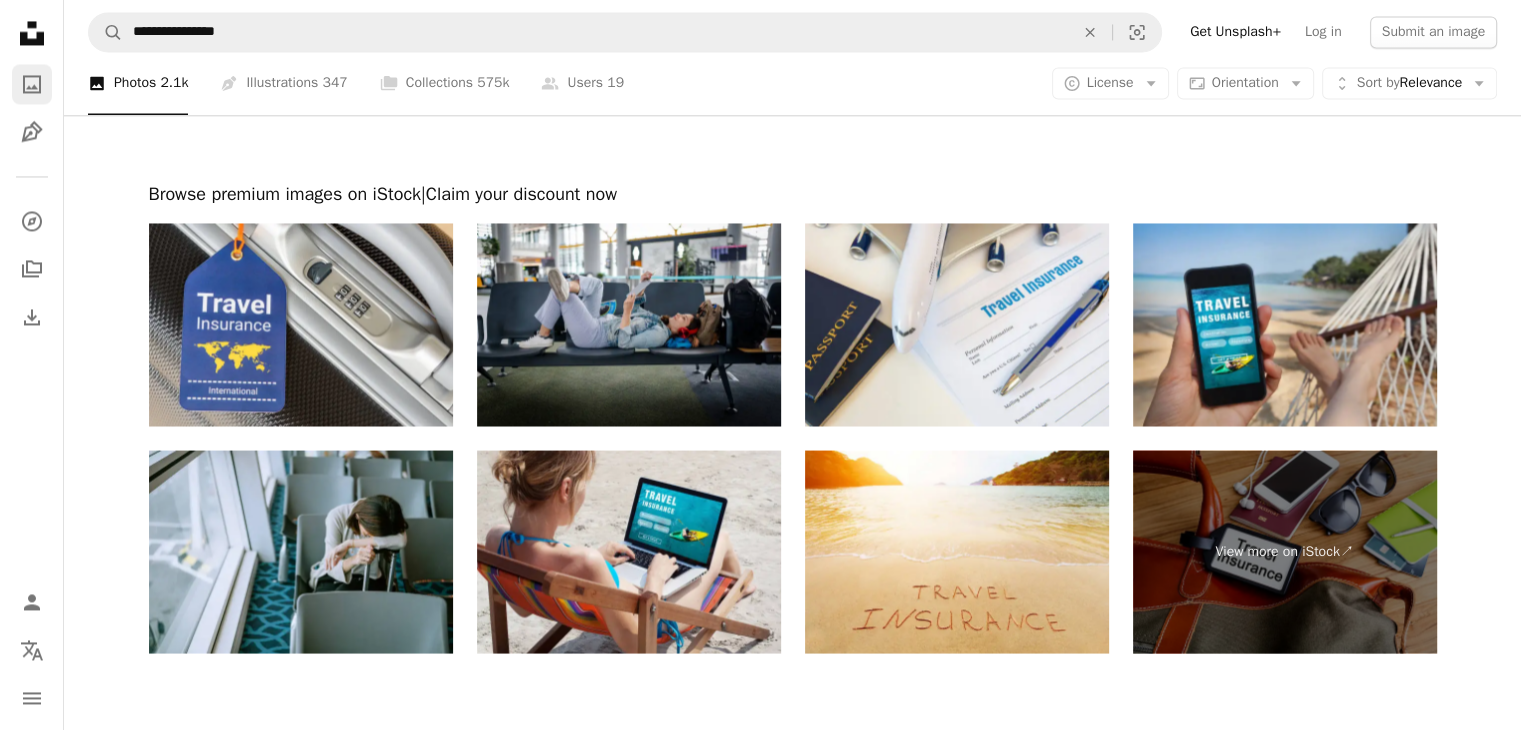 click on "A photo" 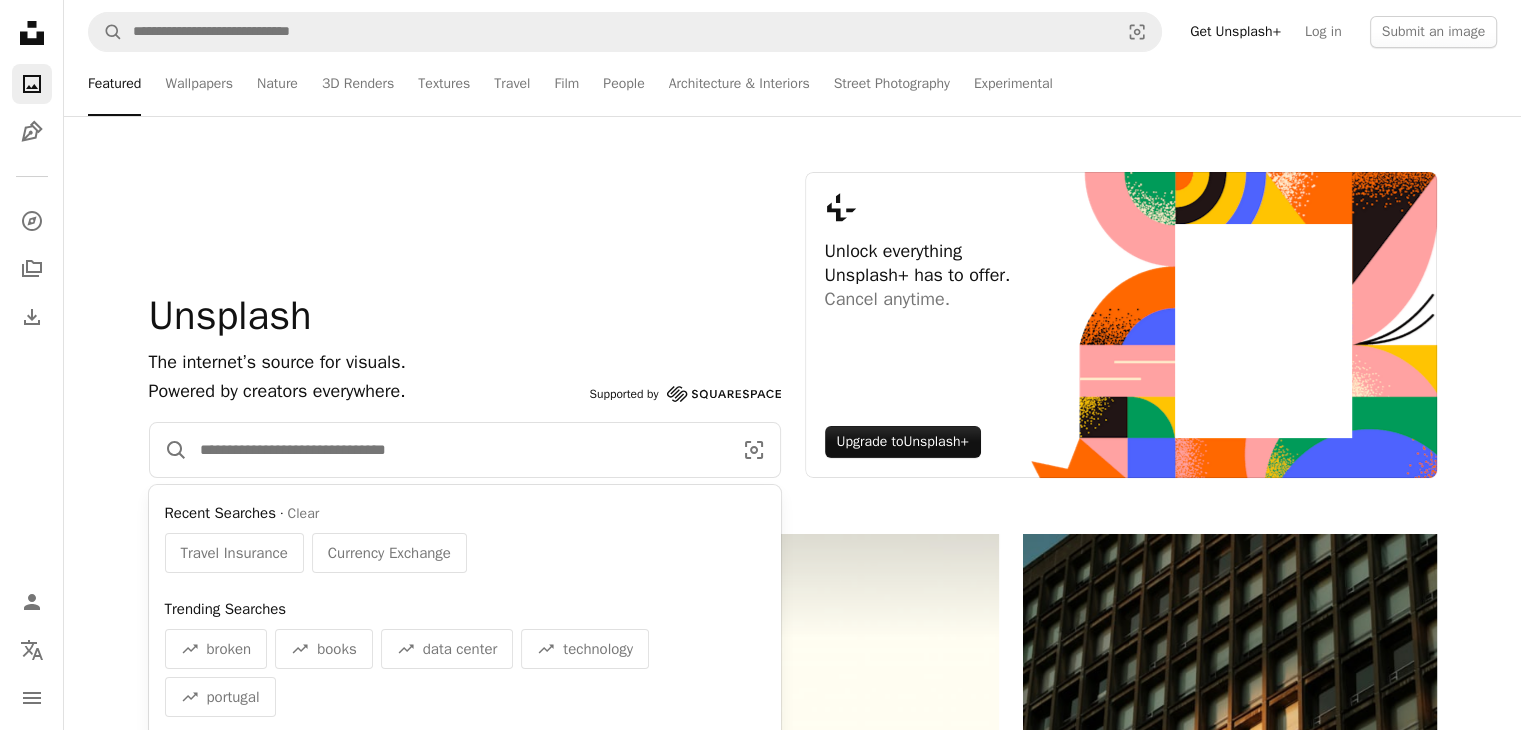 click at bounding box center (458, 450) 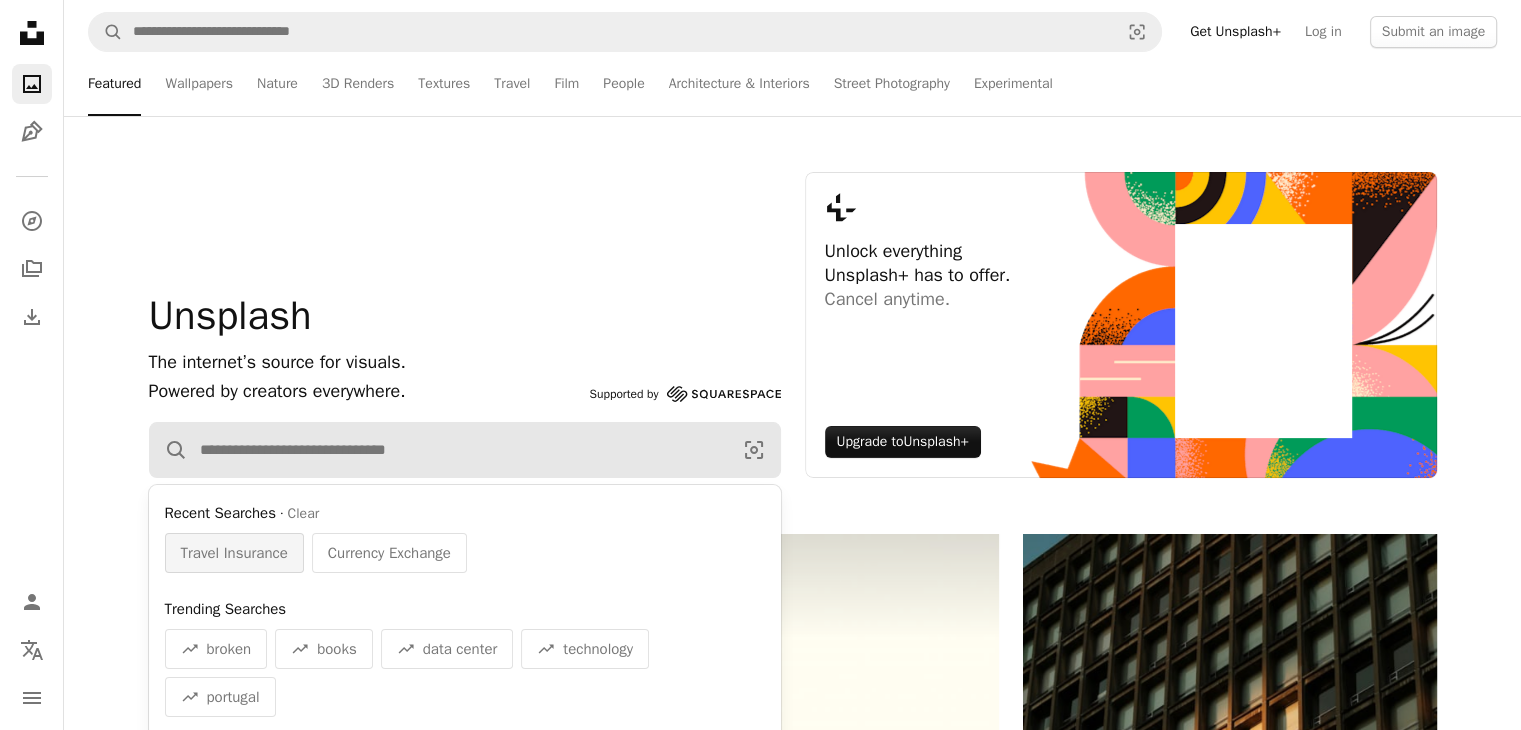 click on "Travel Insurance" at bounding box center (234, 553) 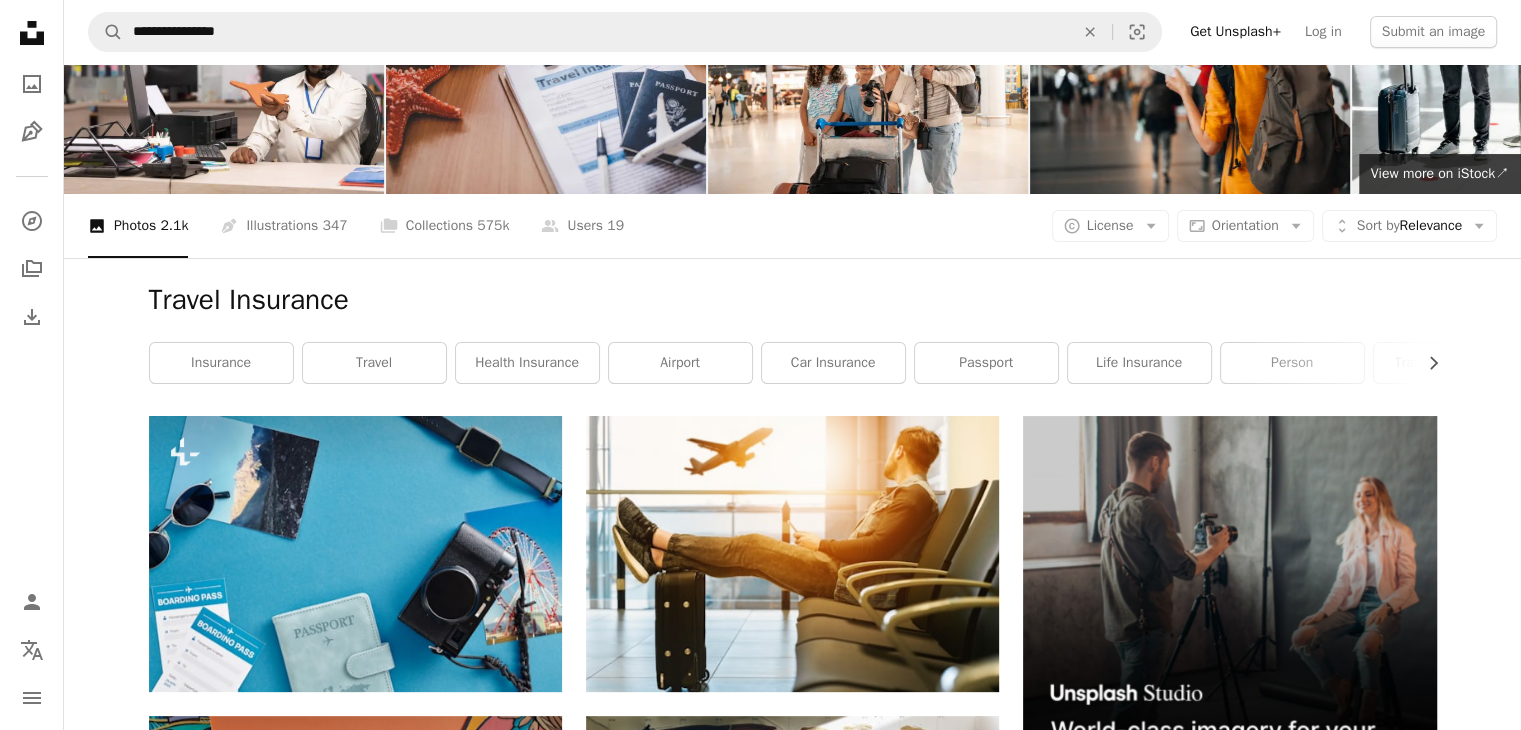 scroll, scrollTop: 100, scrollLeft: 0, axis: vertical 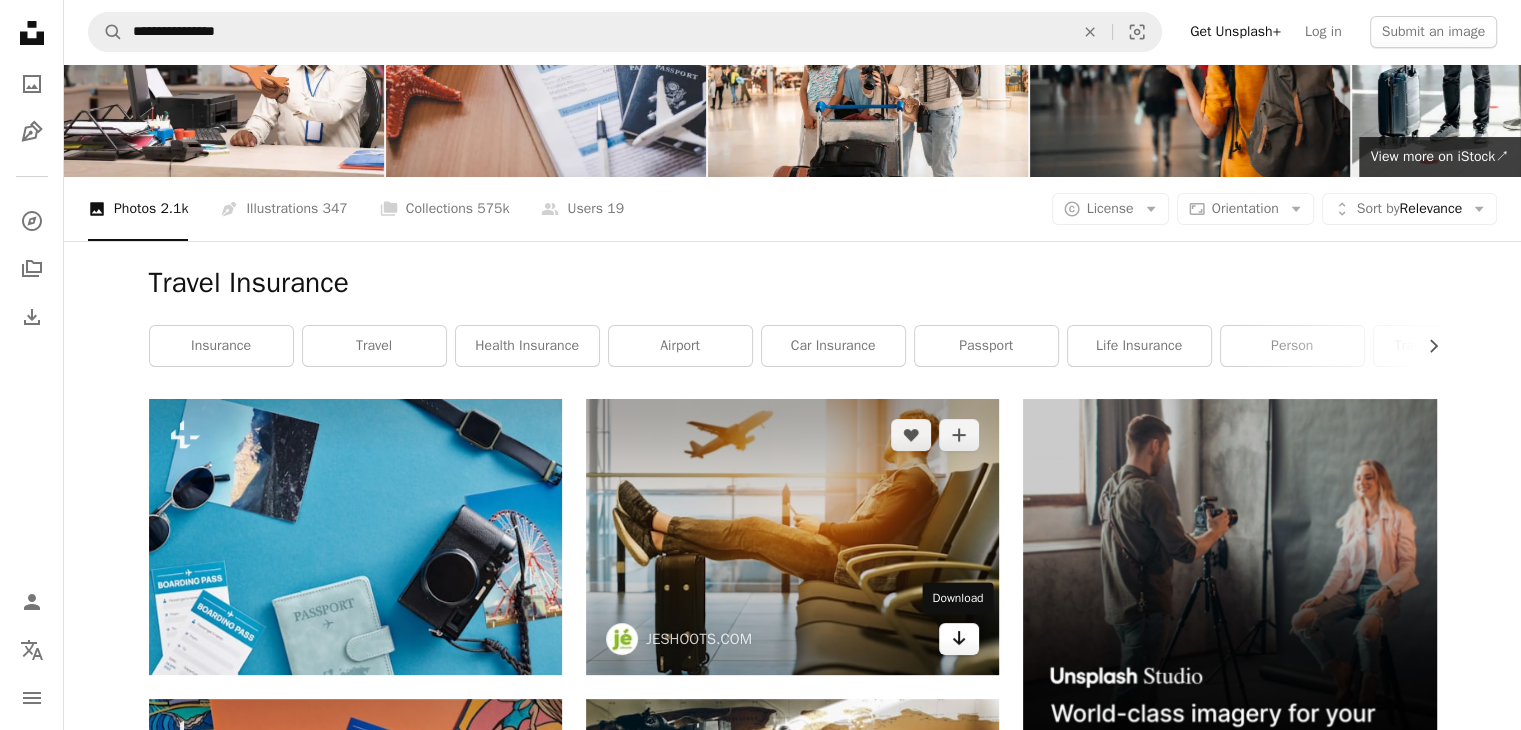 click on "Arrow pointing down" 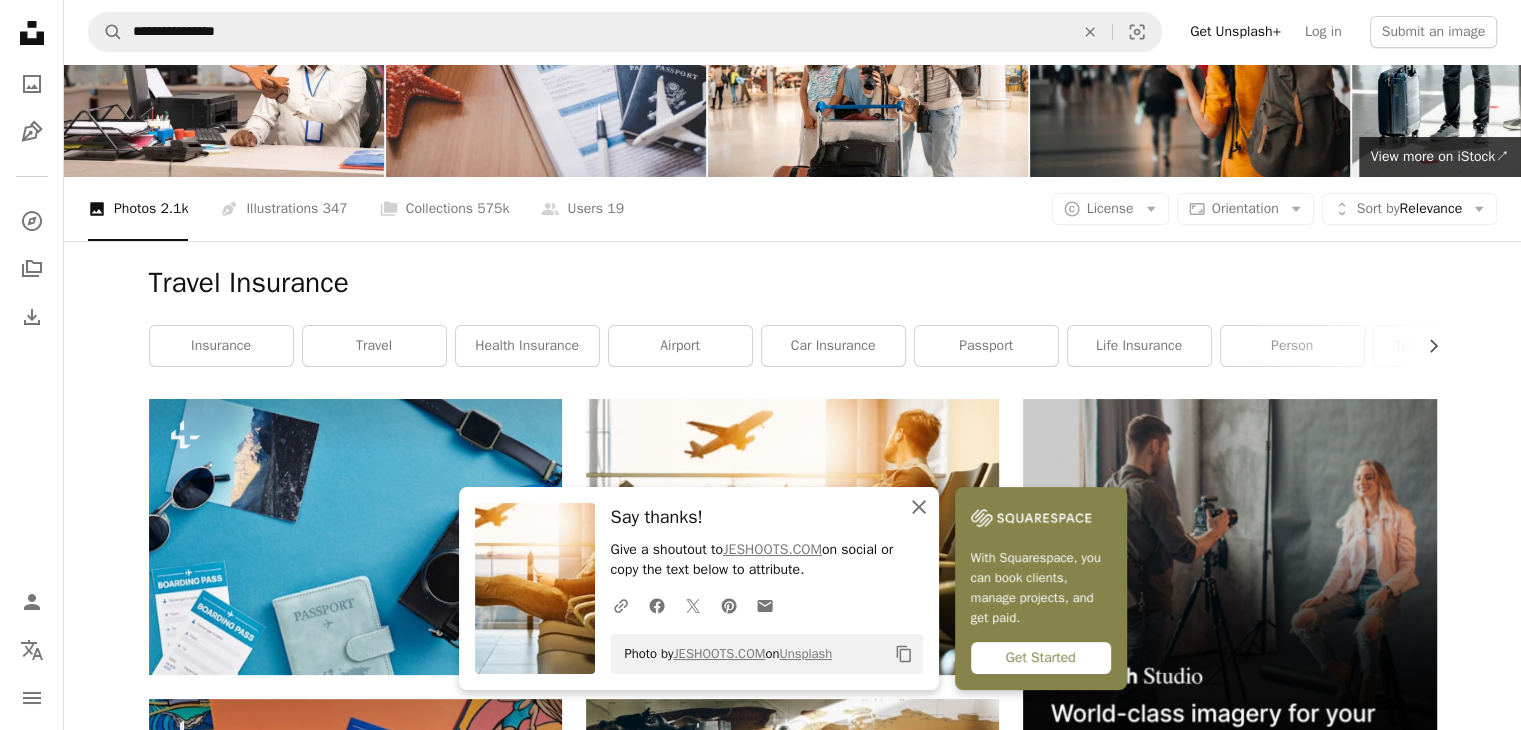 click on "An X shape" 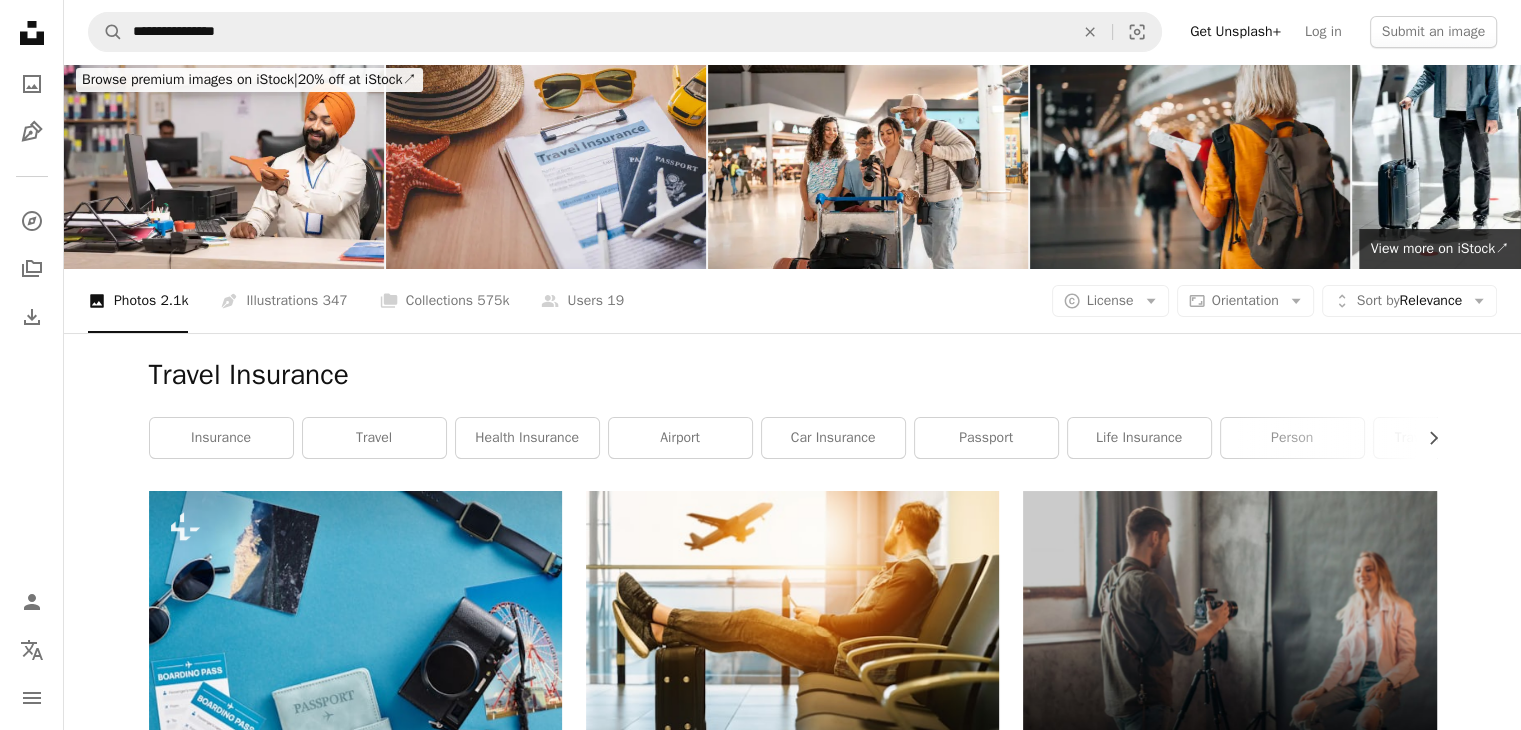scroll, scrollTop: 0, scrollLeft: 0, axis: both 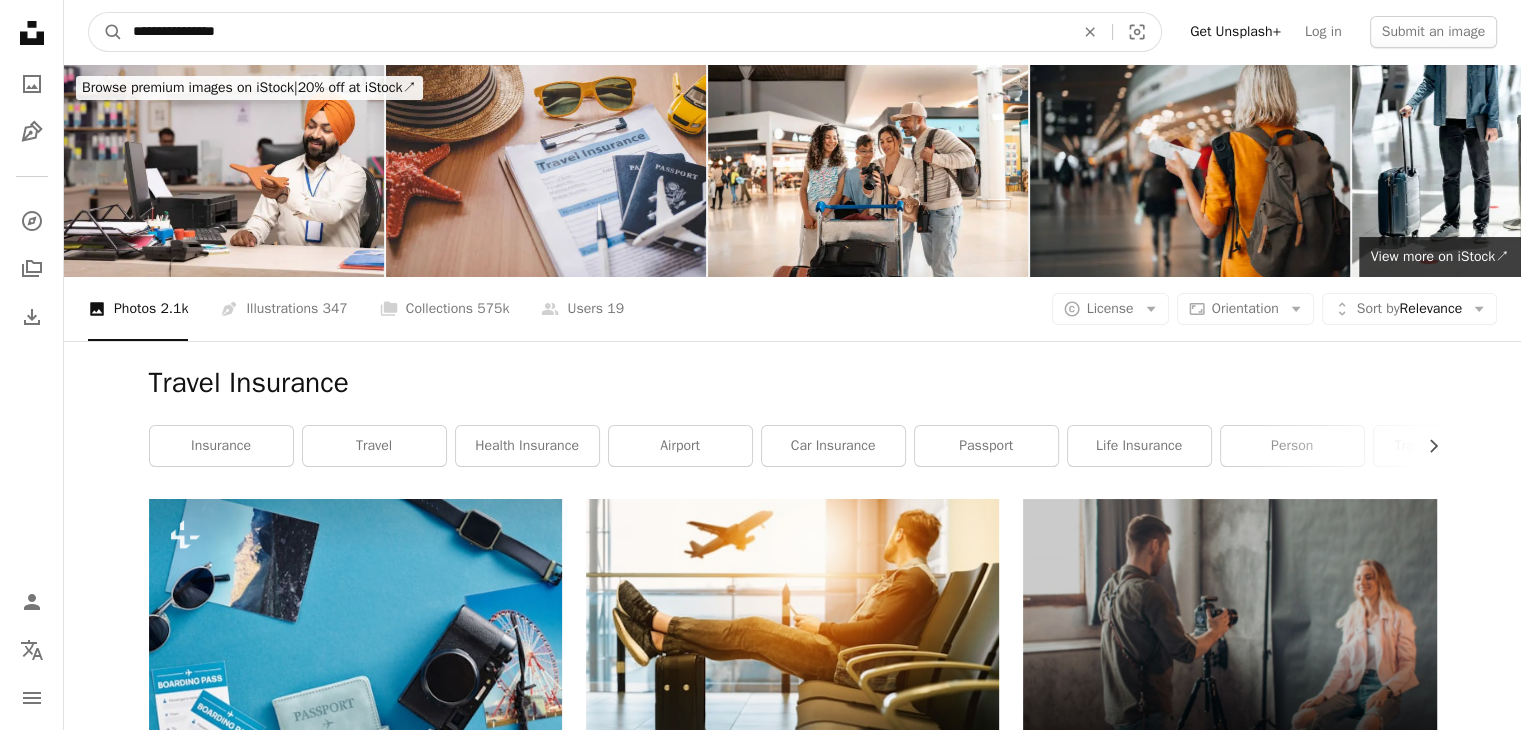 click on "**********" at bounding box center [595, 32] 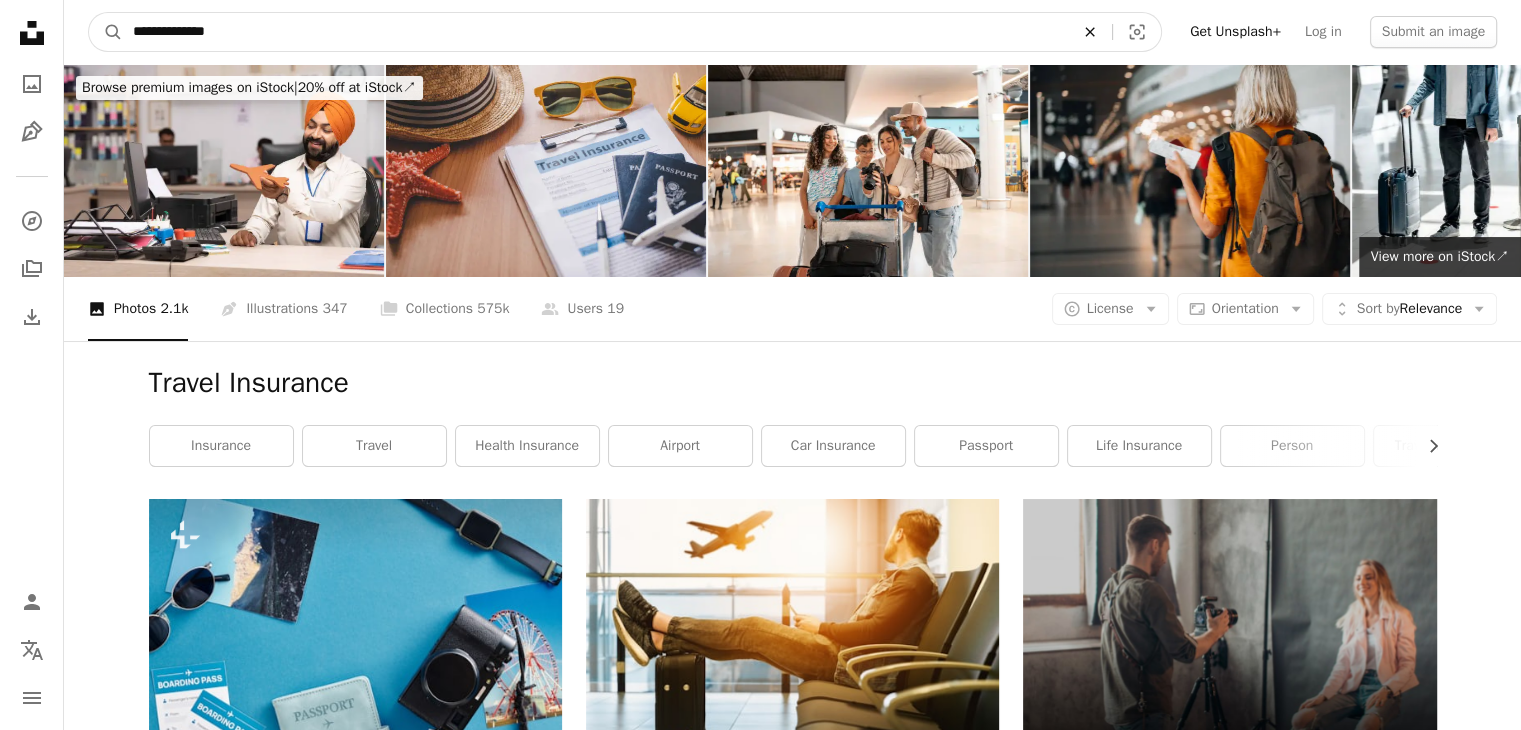 click on "A magnifying glass" at bounding box center [106, 32] 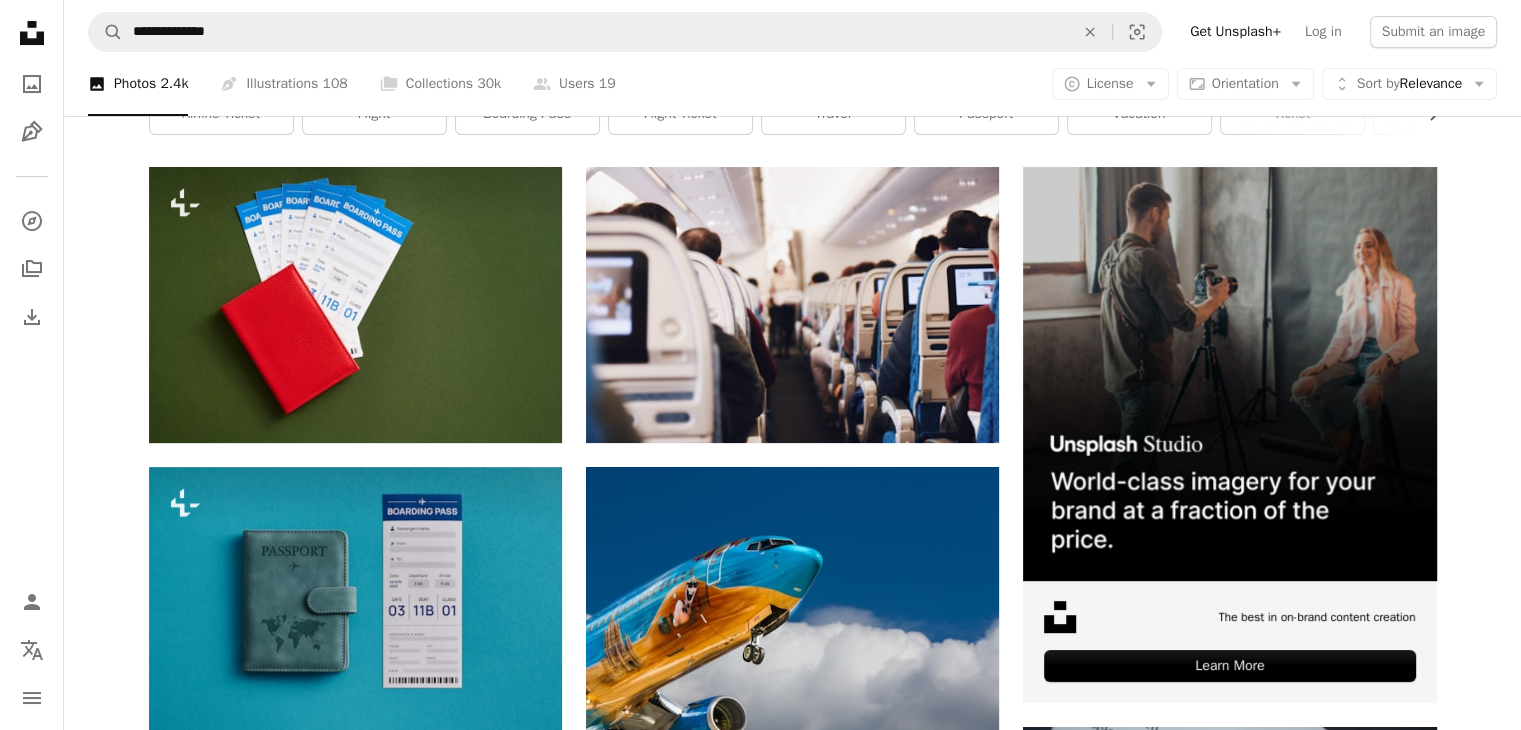 scroll, scrollTop: 300, scrollLeft: 0, axis: vertical 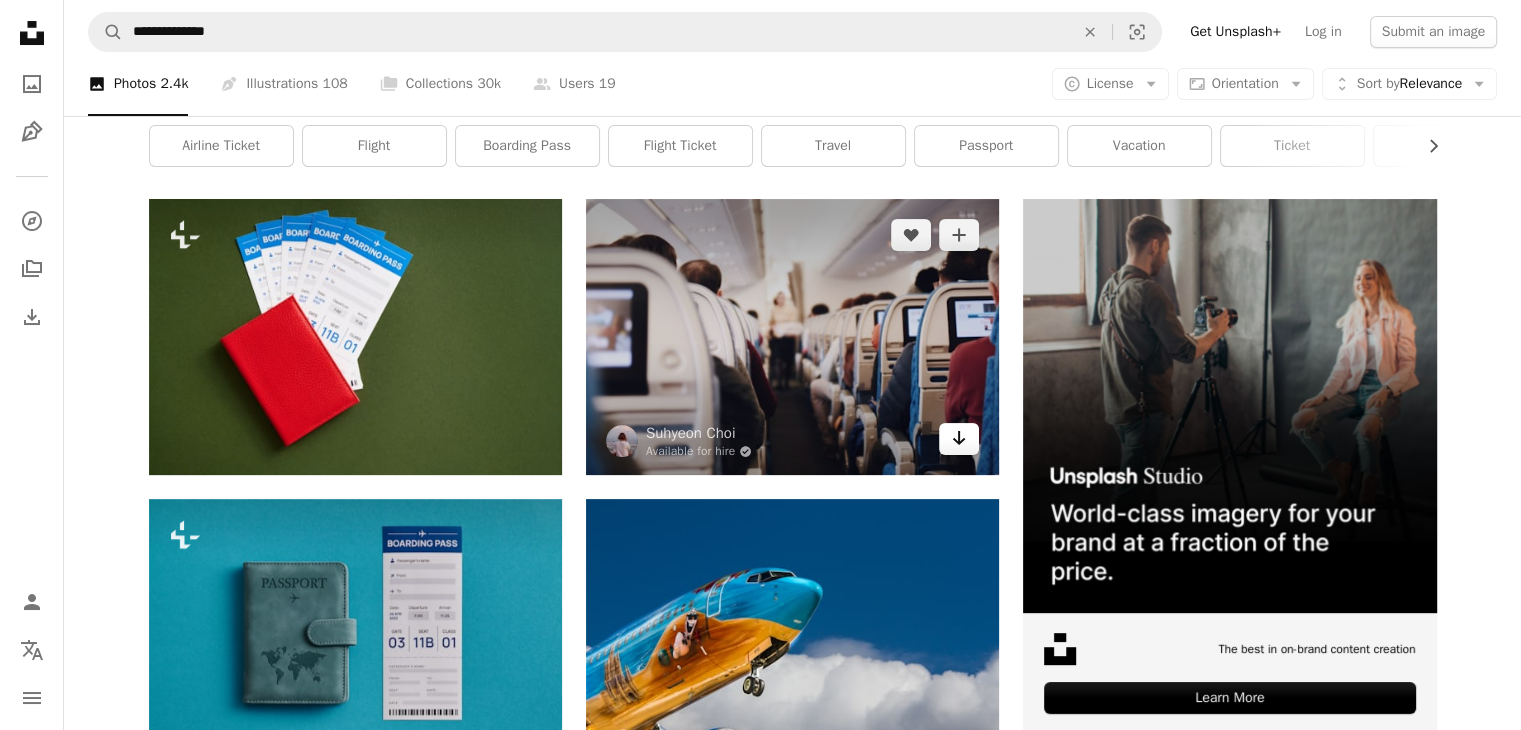 click on "Arrow pointing down" 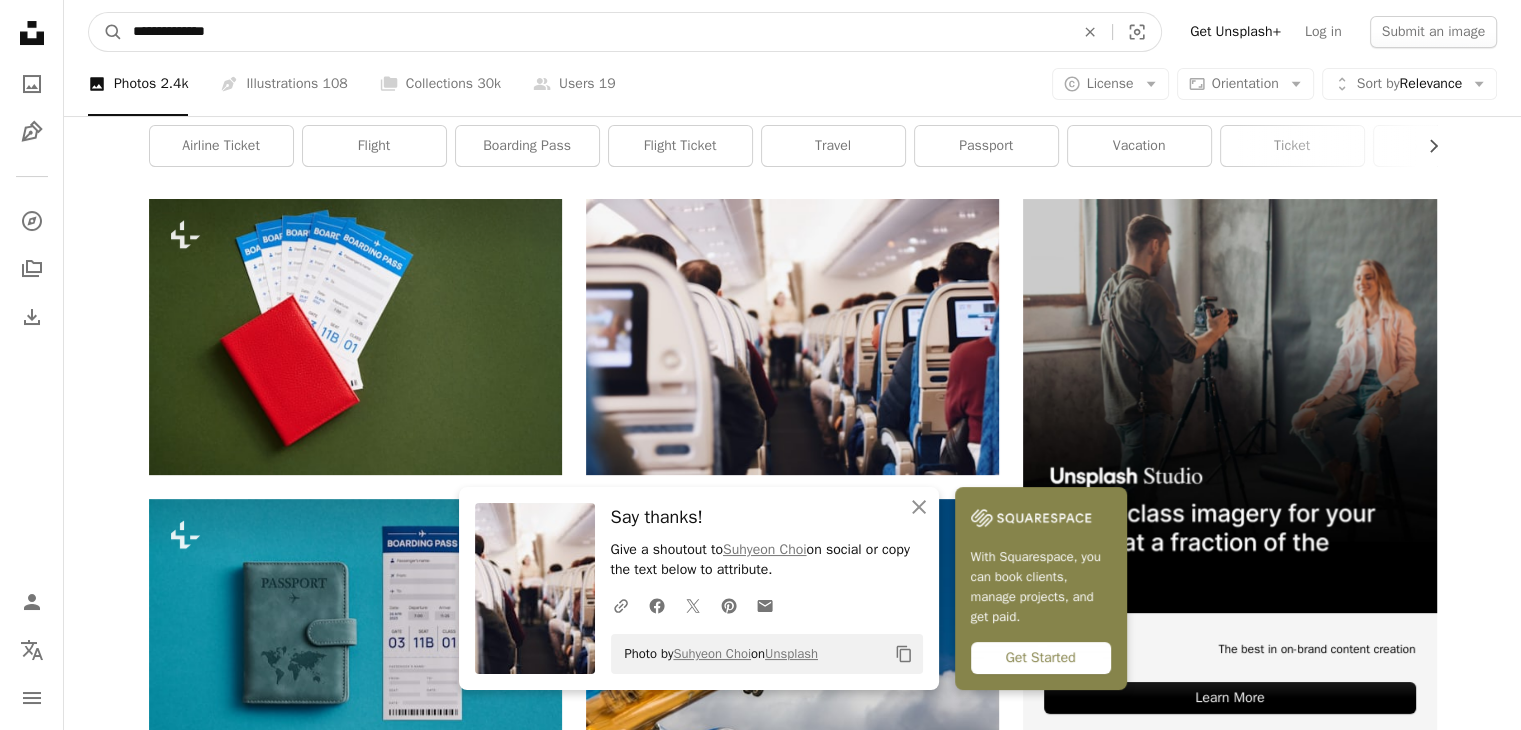 click on "**********" at bounding box center (595, 32) 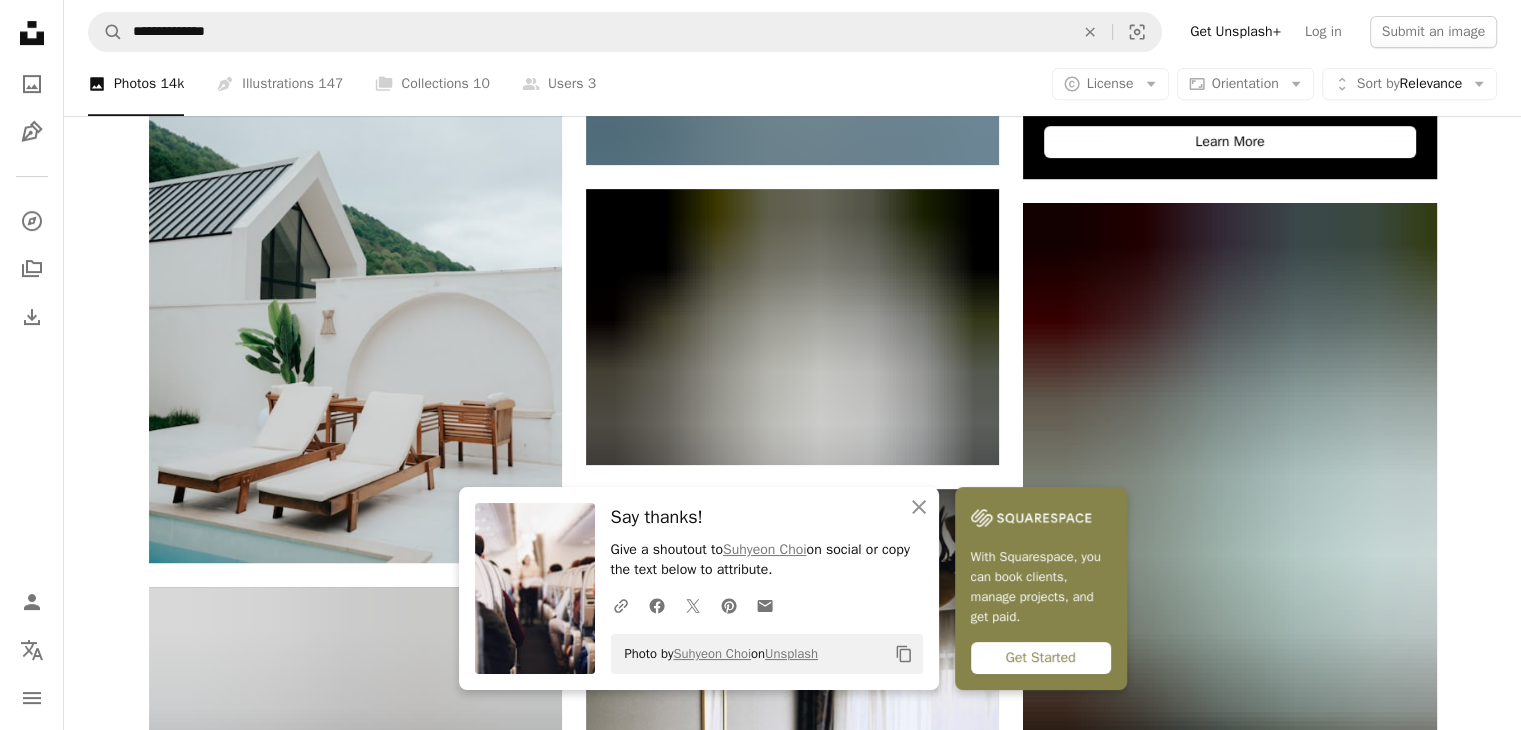 scroll, scrollTop: 900, scrollLeft: 0, axis: vertical 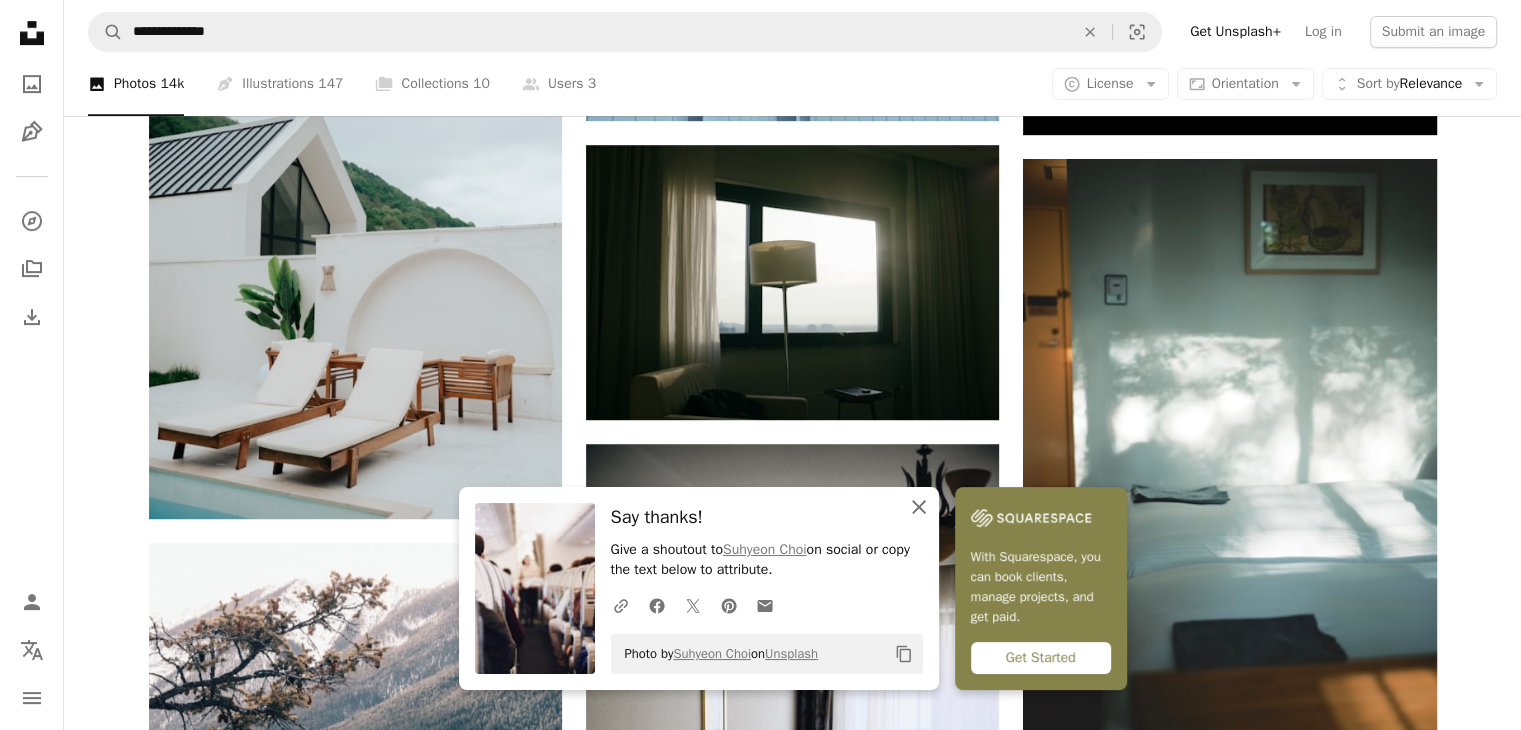 click 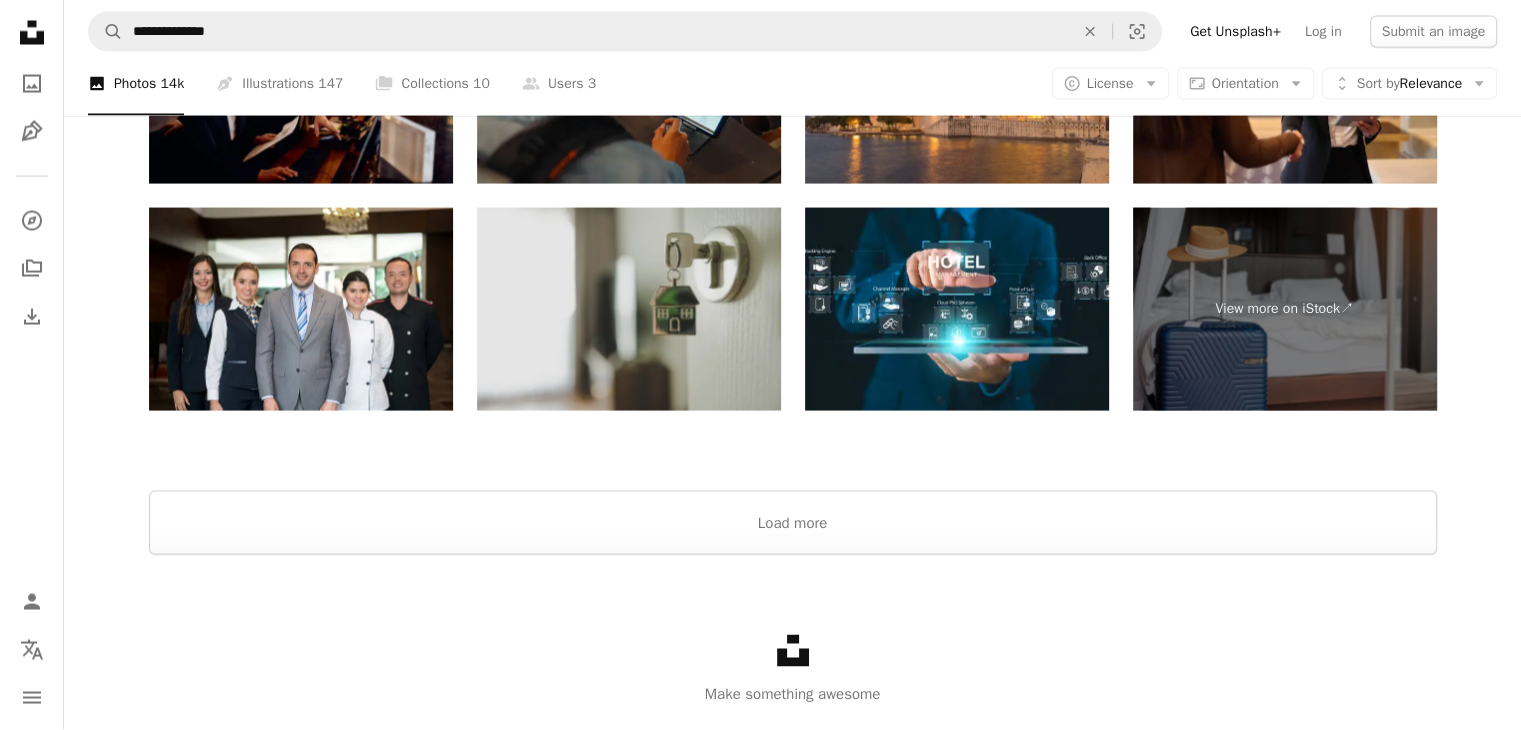 scroll, scrollTop: 4094, scrollLeft: 0, axis: vertical 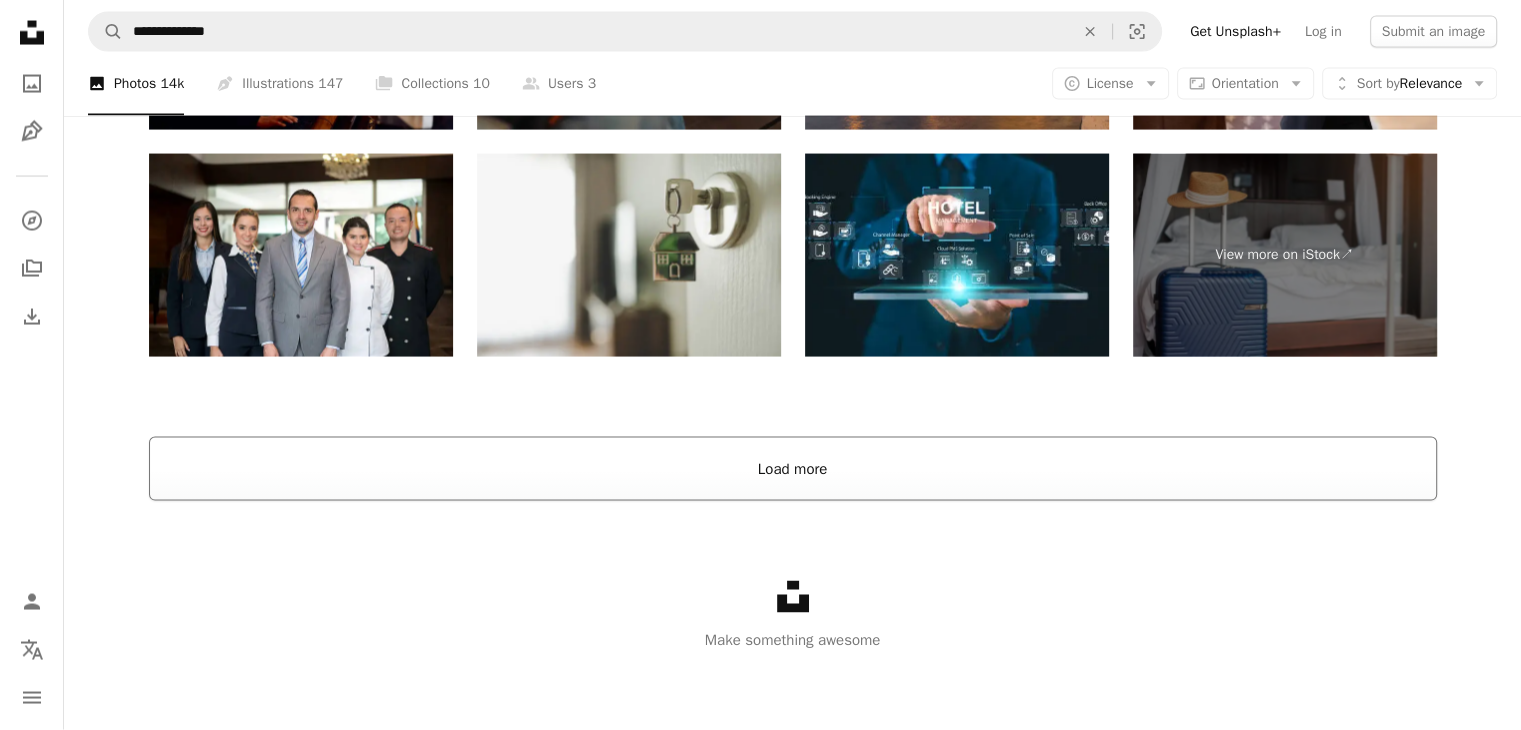 click on "Load more" at bounding box center [793, 469] 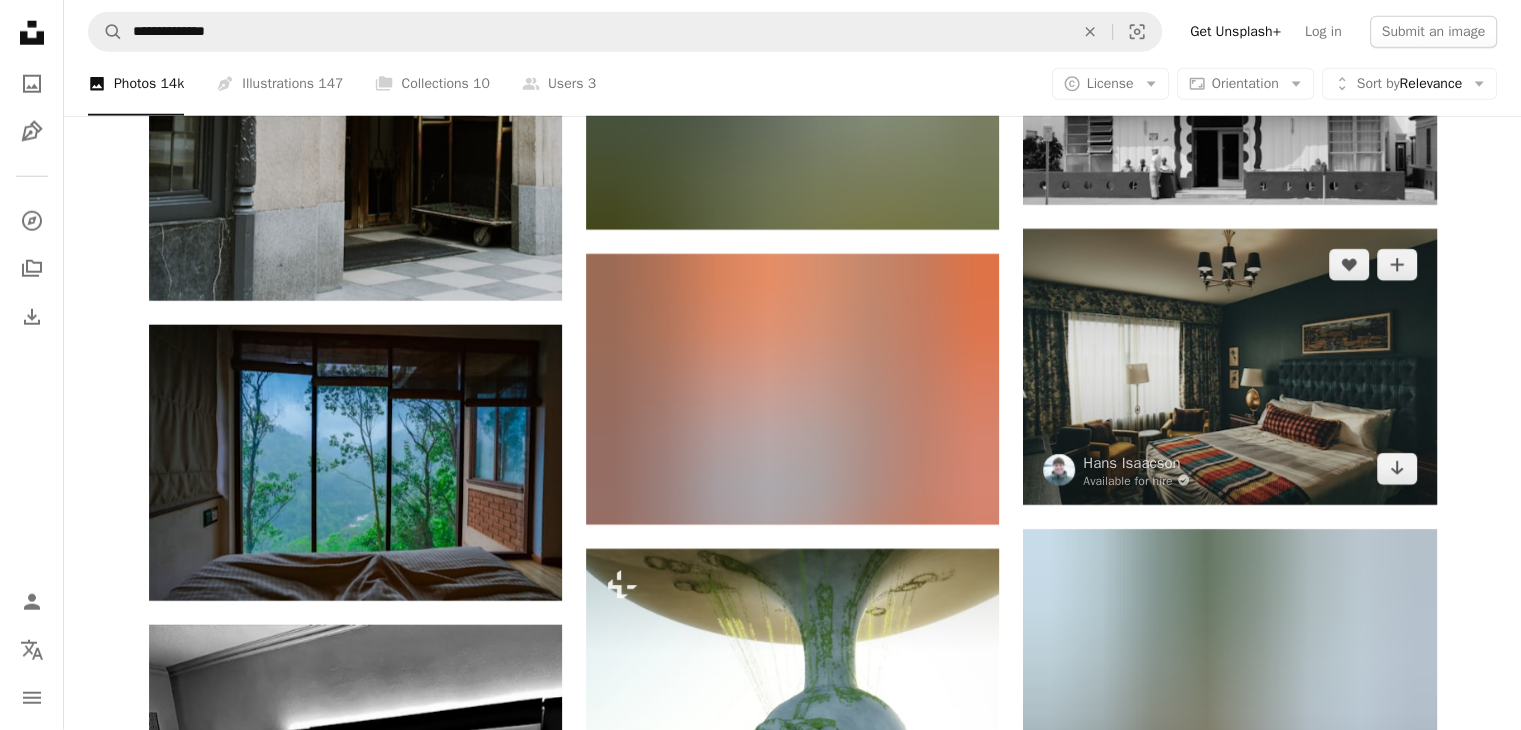 scroll, scrollTop: 5540, scrollLeft: 0, axis: vertical 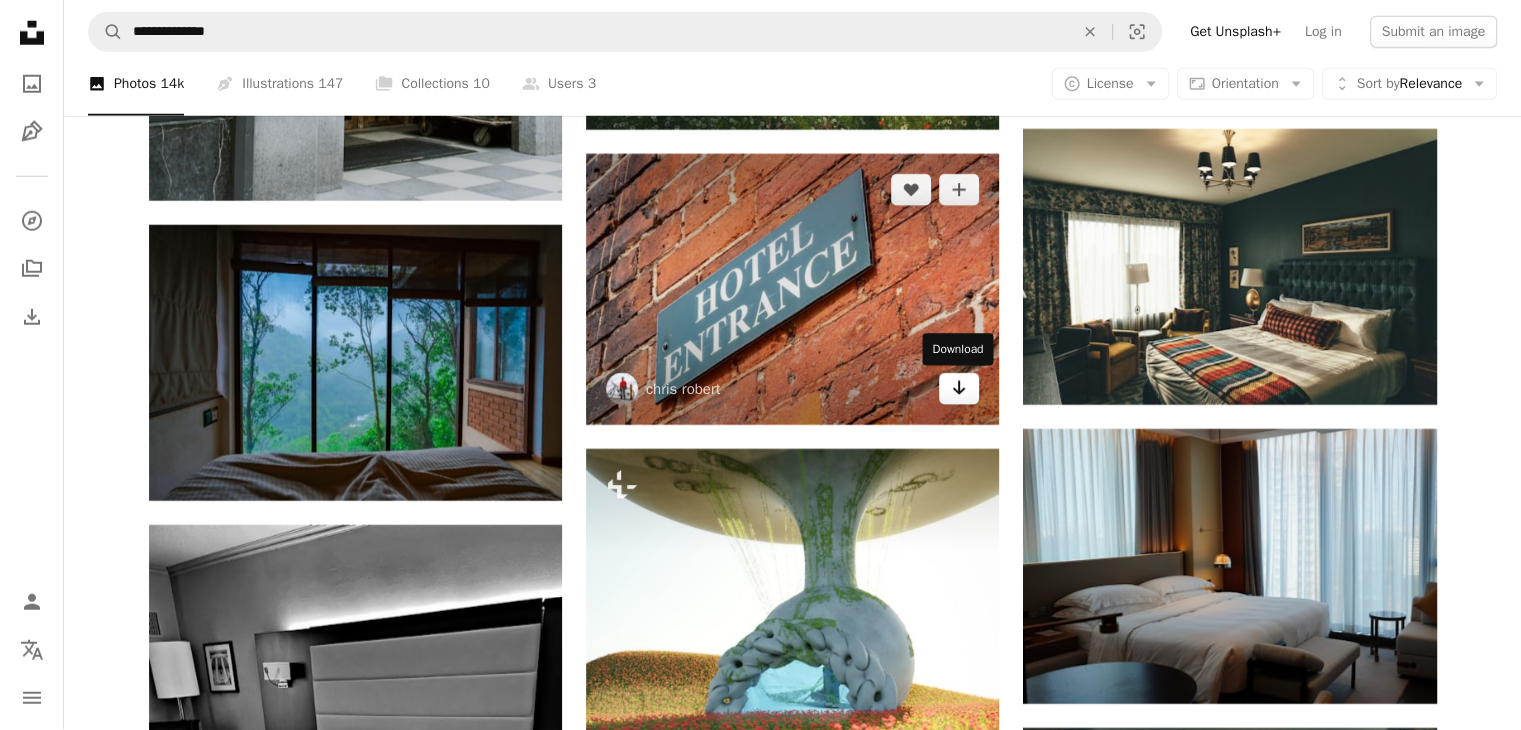 click on "Arrow pointing down" at bounding box center [959, 389] 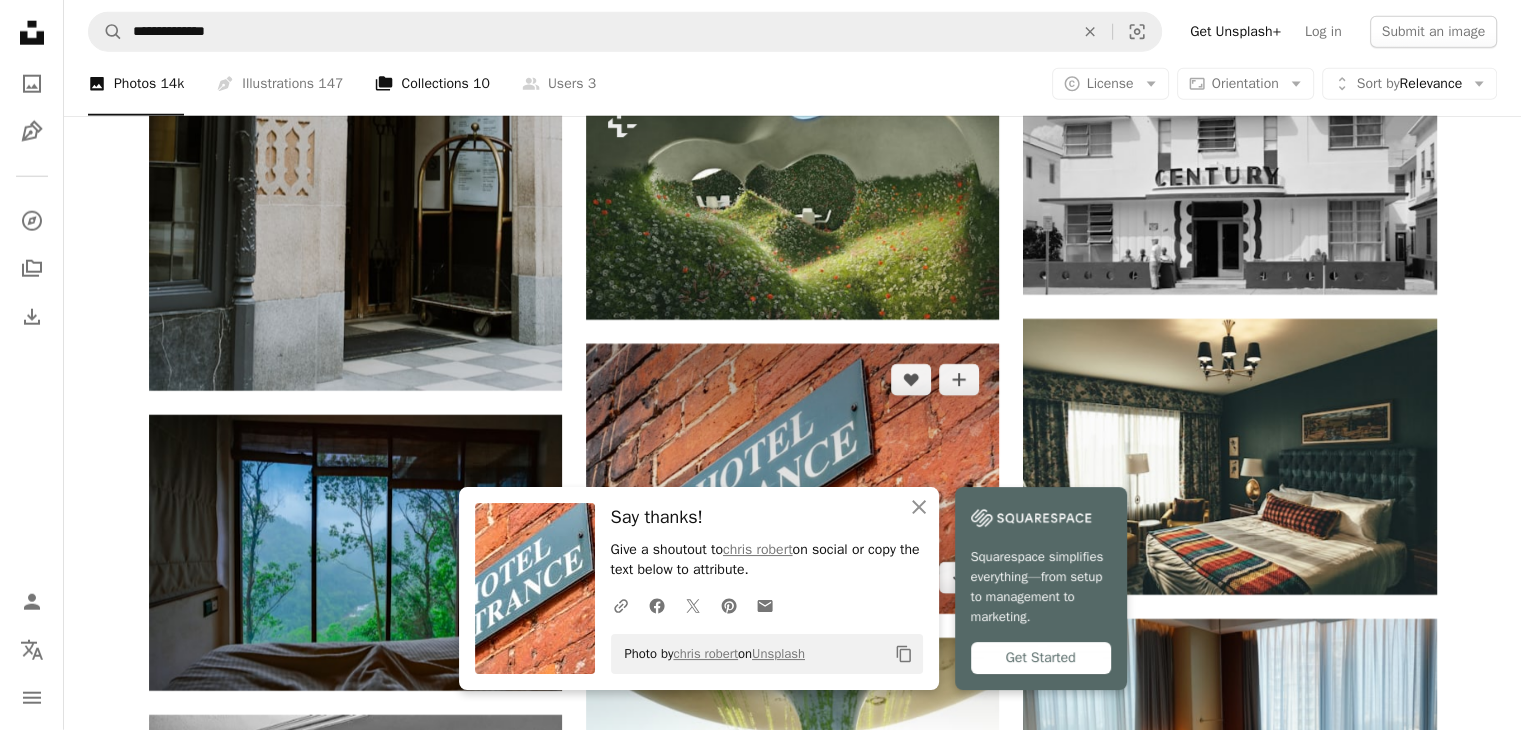 scroll, scrollTop: 5140, scrollLeft: 0, axis: vertical 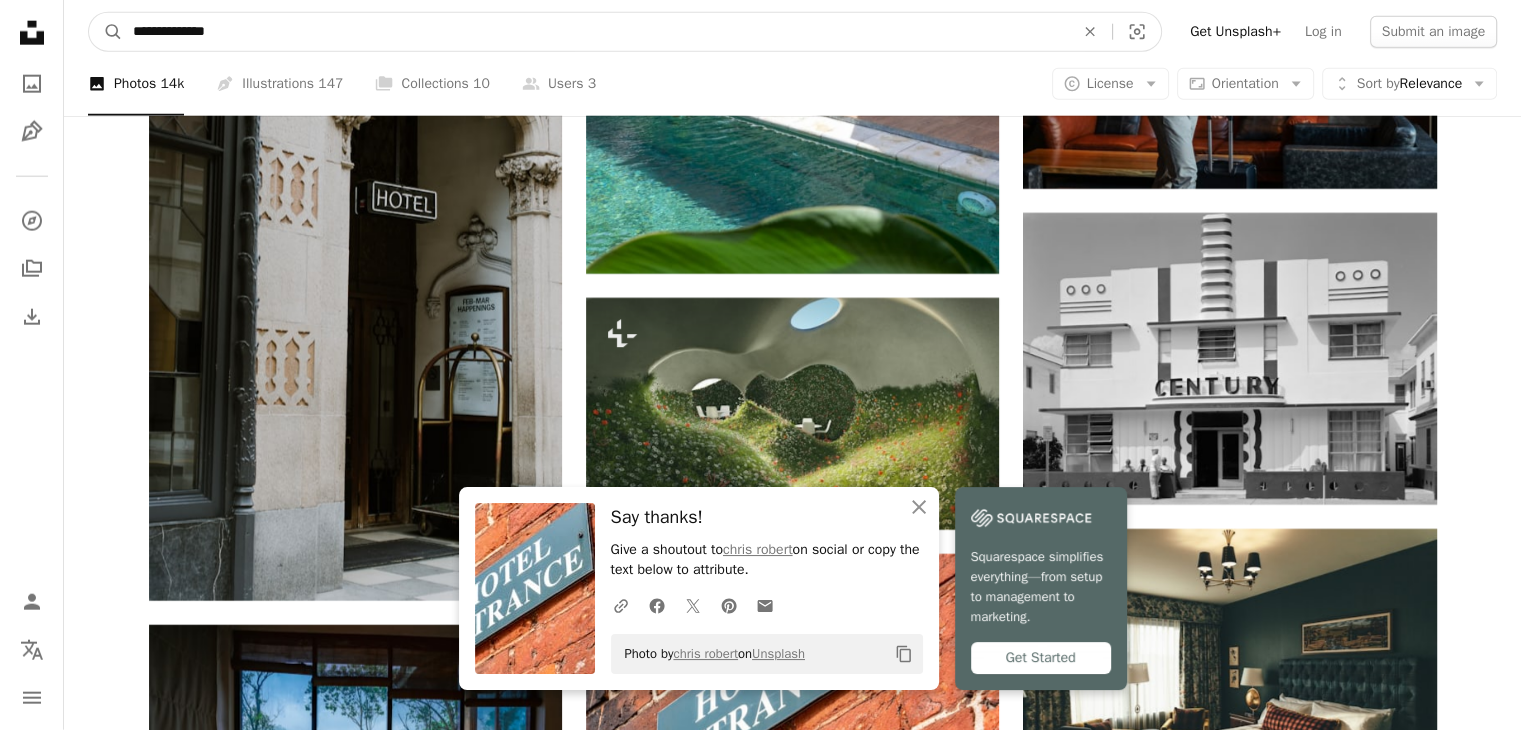click on "**********" at bounding box center (595, 32) 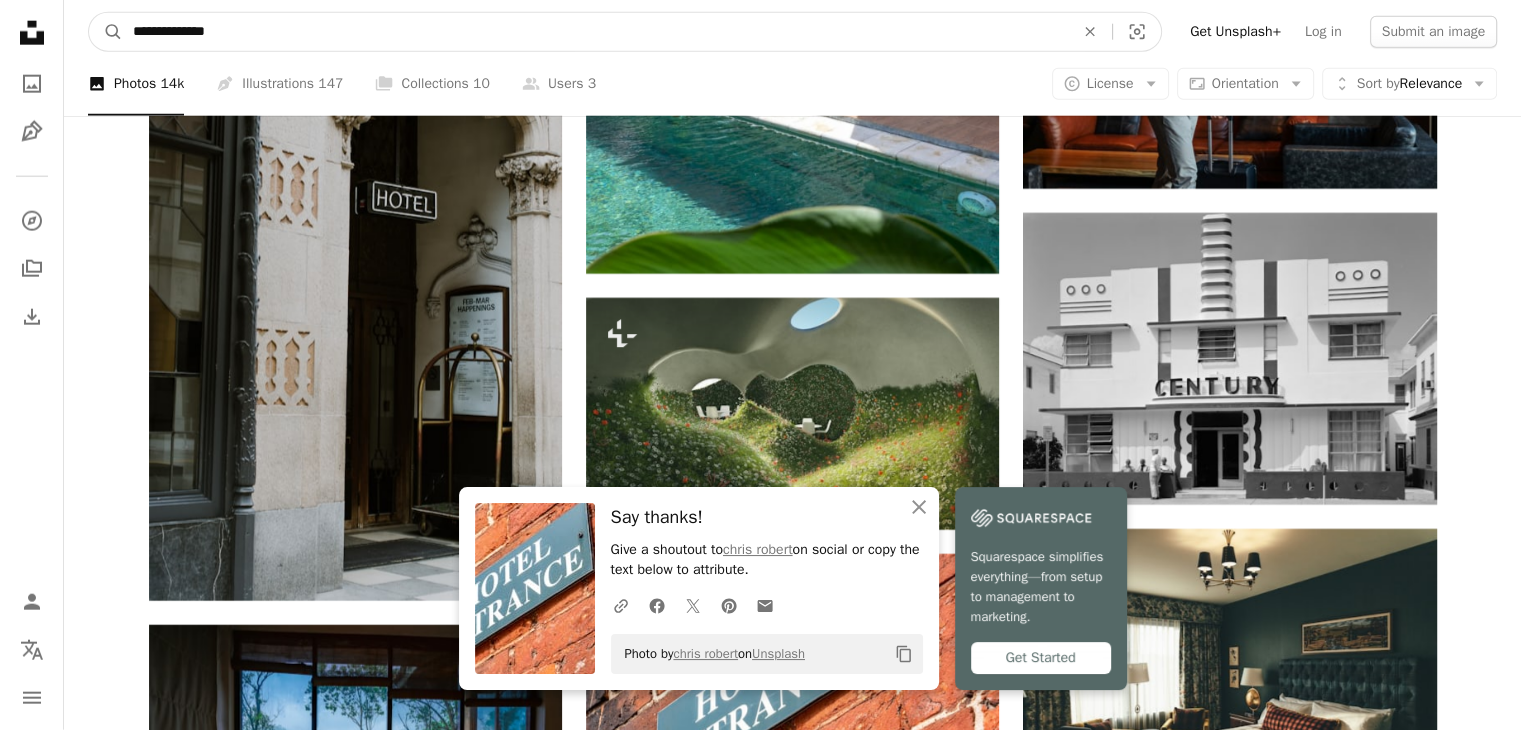 paste on "*****" 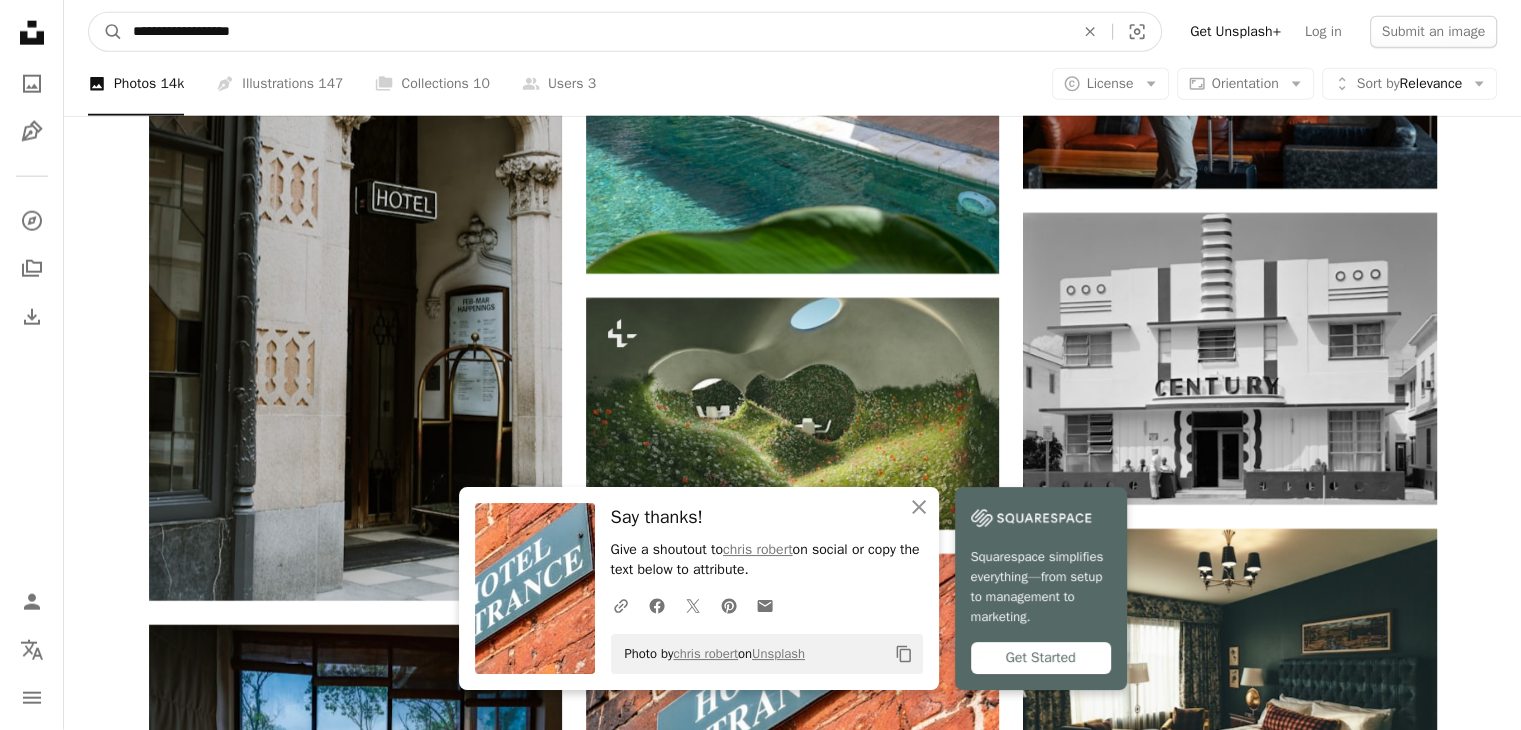 click on "A magnifying glass" at bounding box center (106, 32) 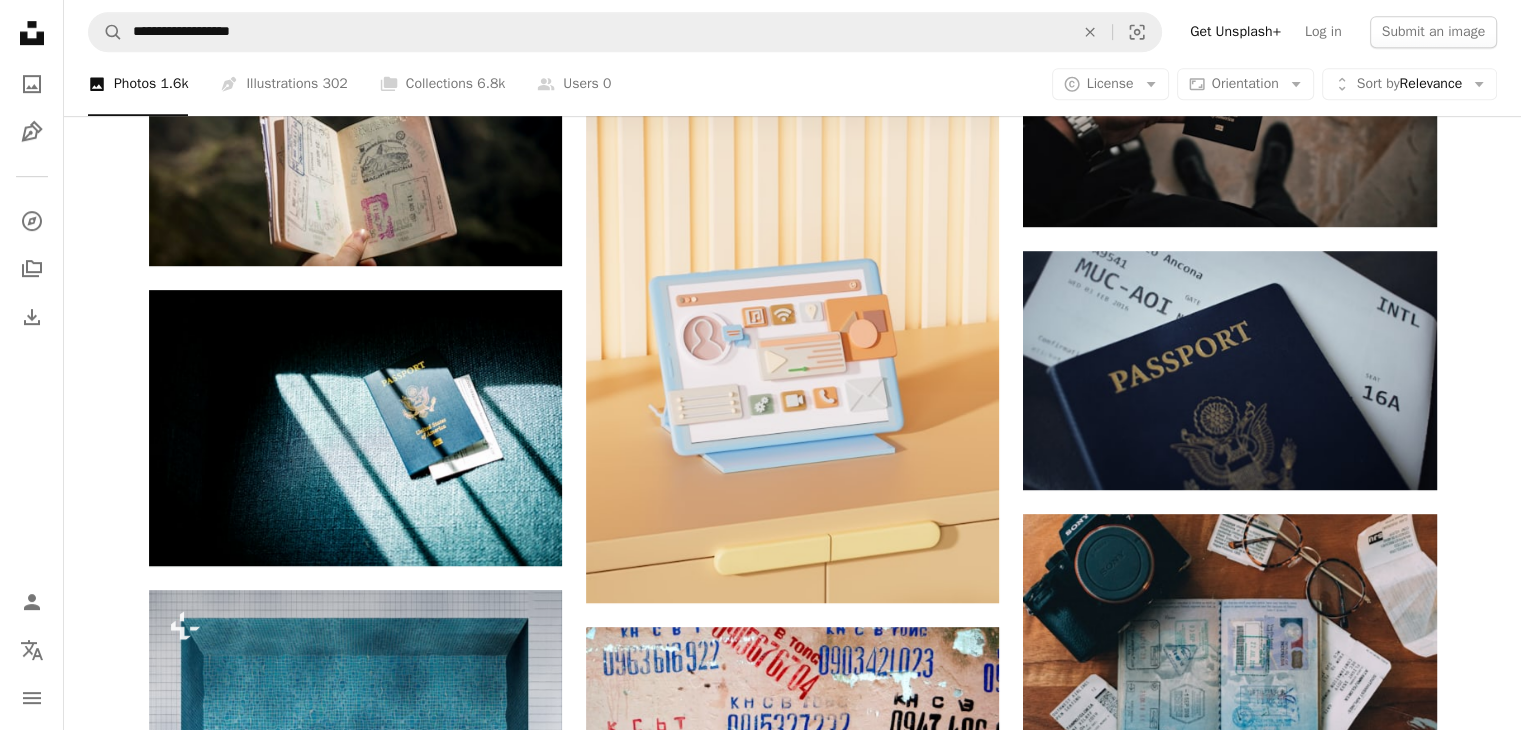 scroll, scrollTop: 1200, scrollLeft: 0, axis: vertical 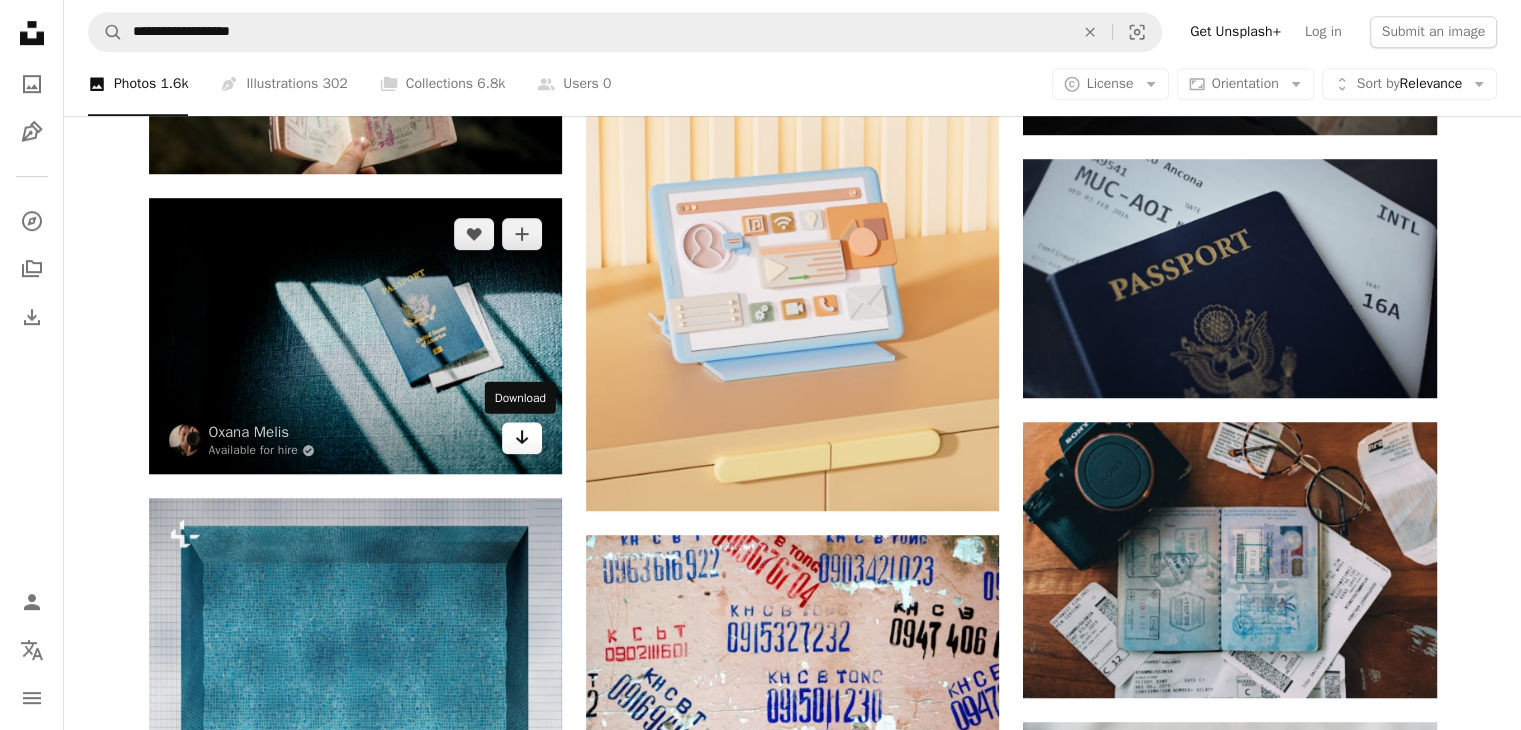 click 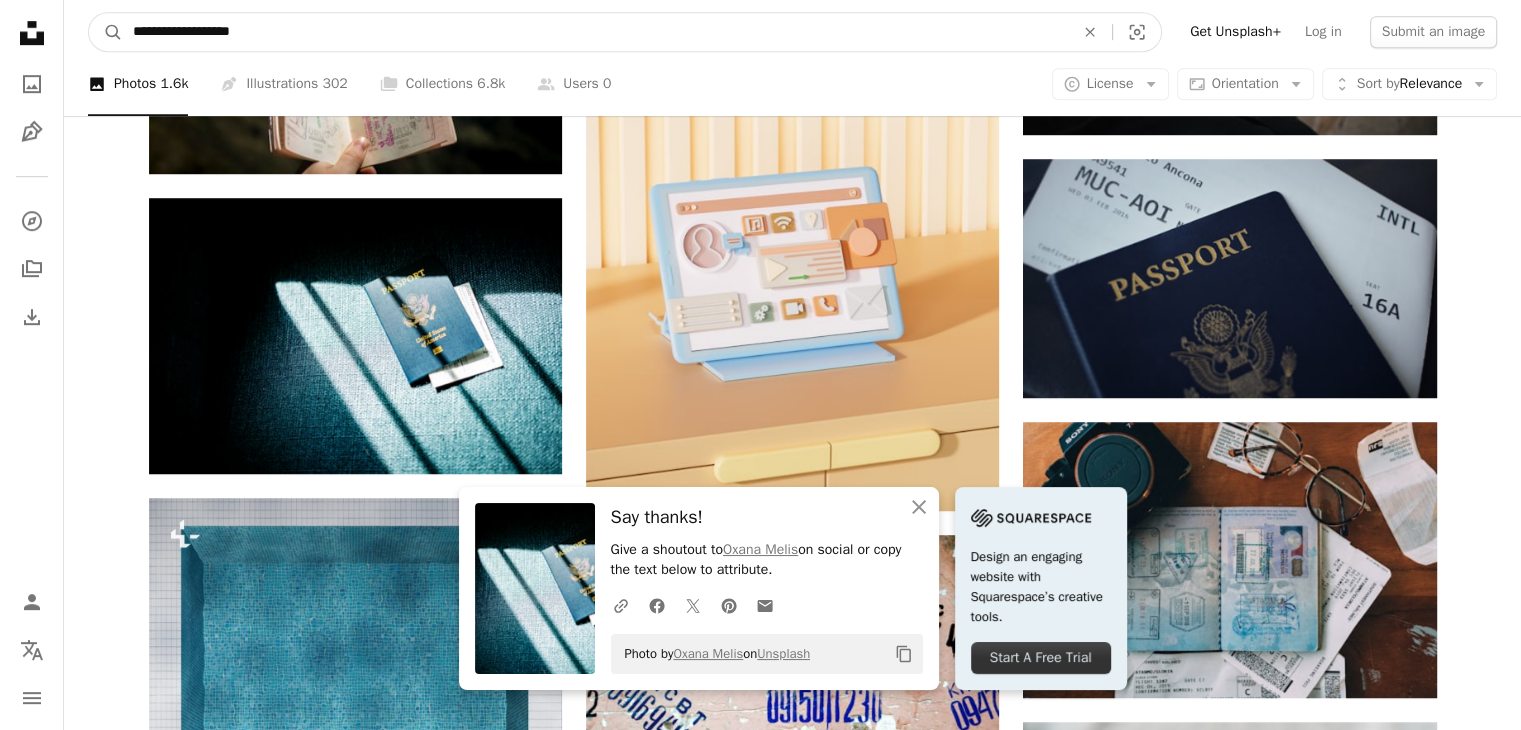 click on "**********" at bounding box center [595, 32] 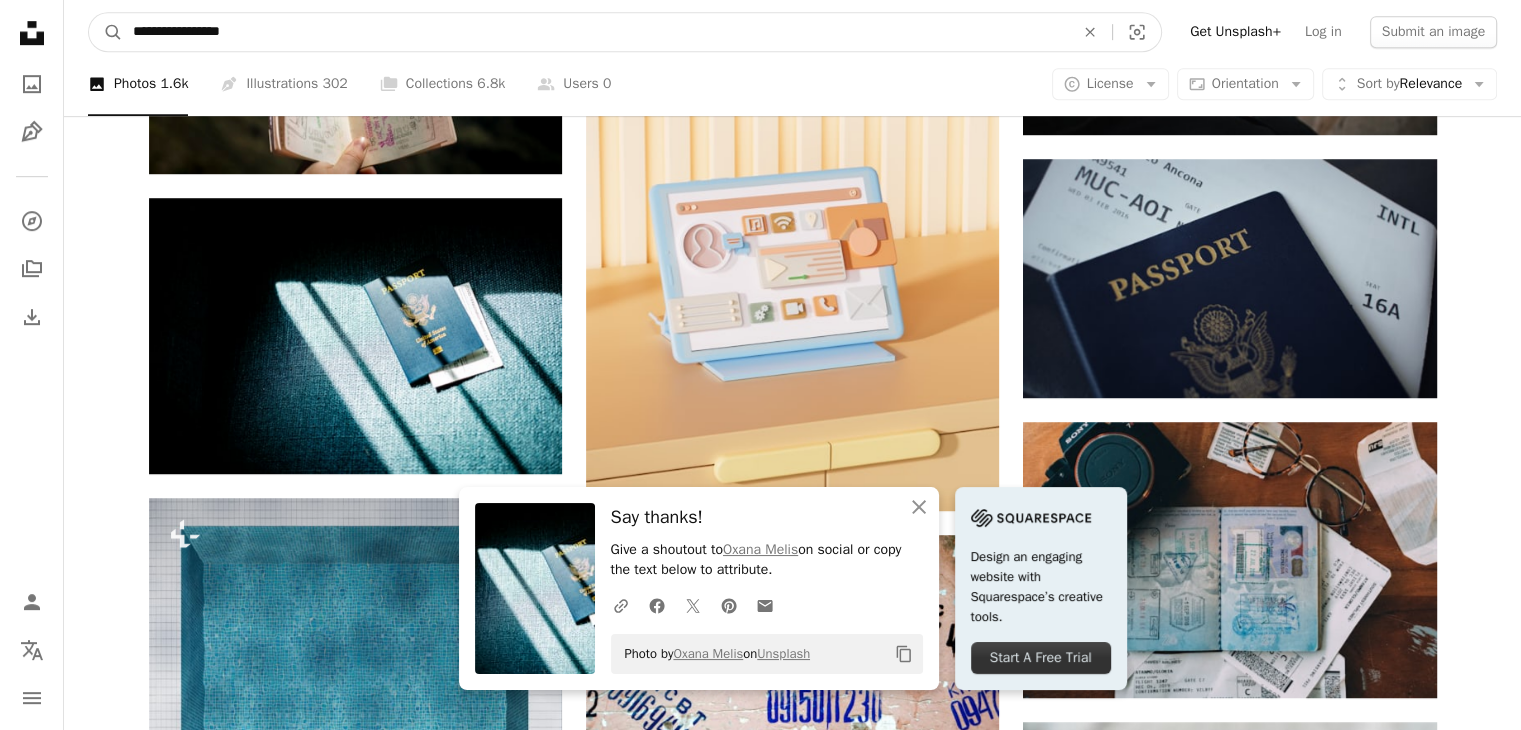 click on "A magnifying glass" at bounding box center [106, 32] 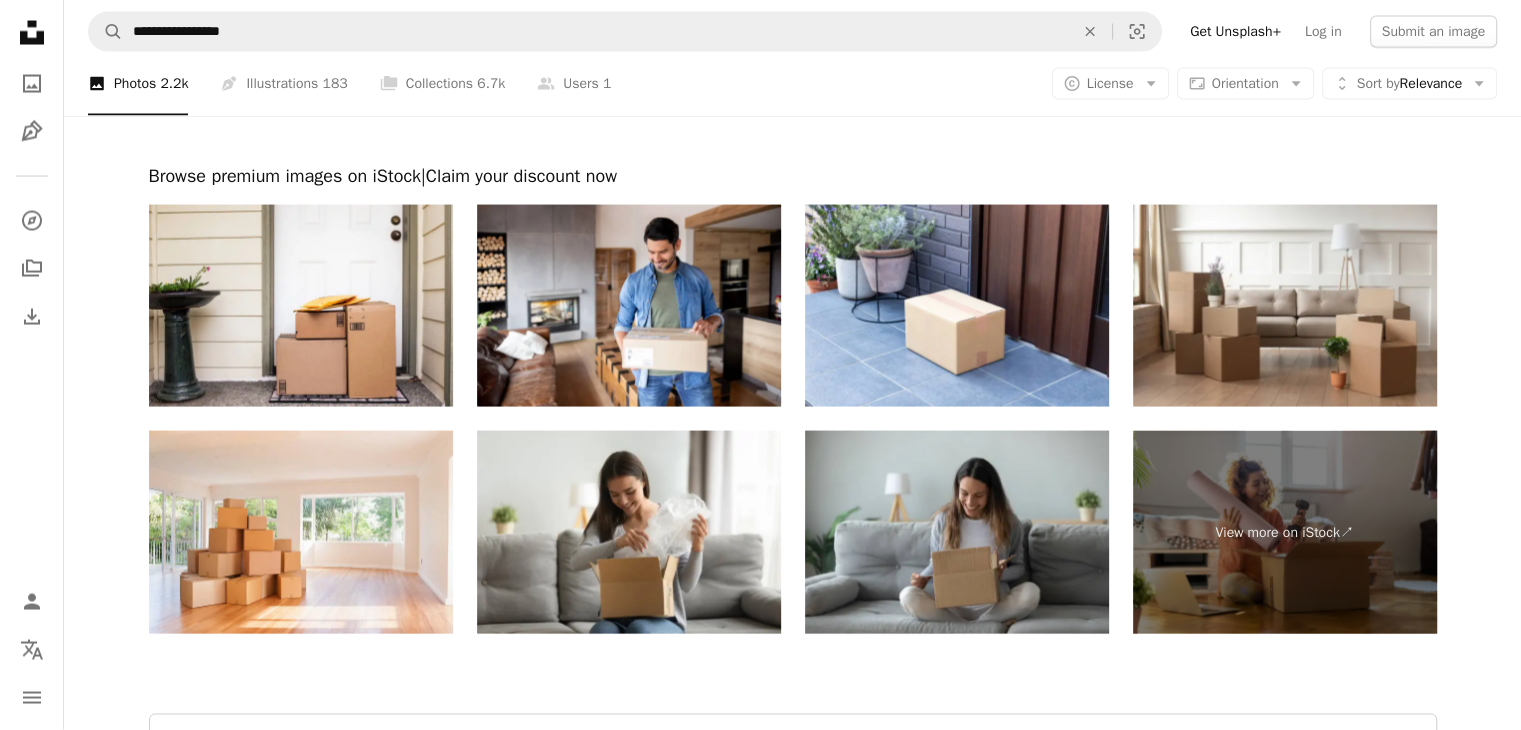 scroll, scrollTop: 4312, scrollLeft: 0, axis: vertical 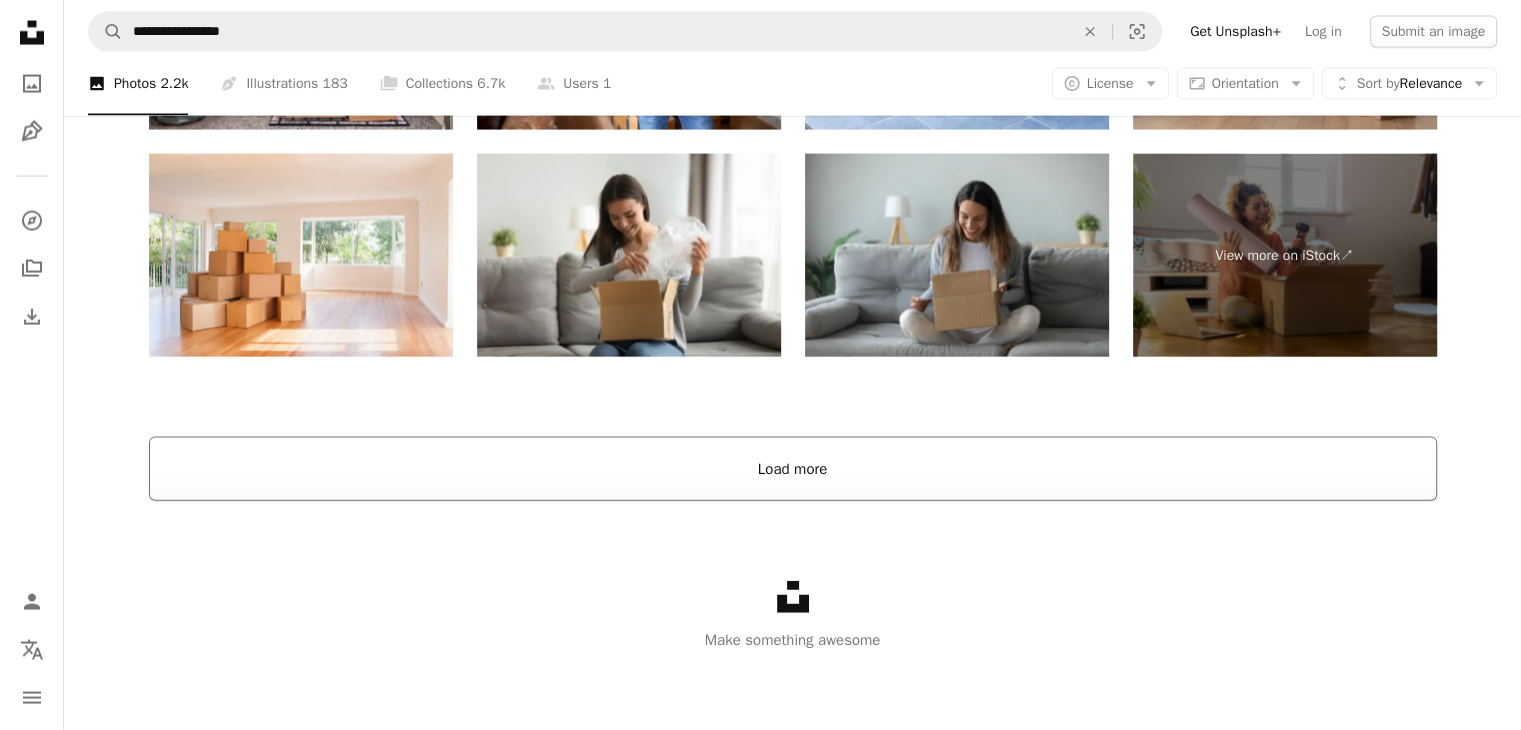 click on "Load more" at bounding box center (793, 469) 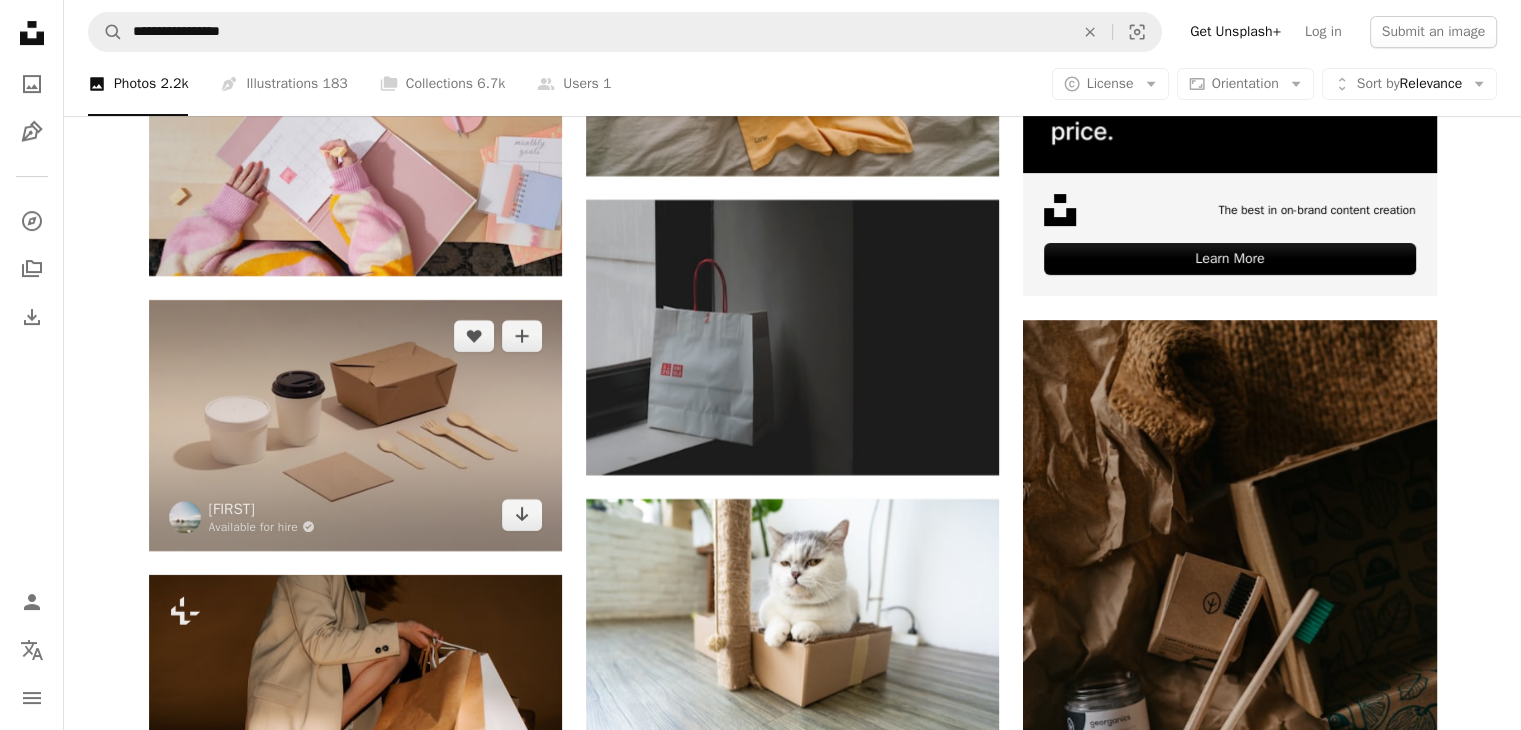 scroll, scrollTop: 8458, scrollLeft: 0, axis: vertical 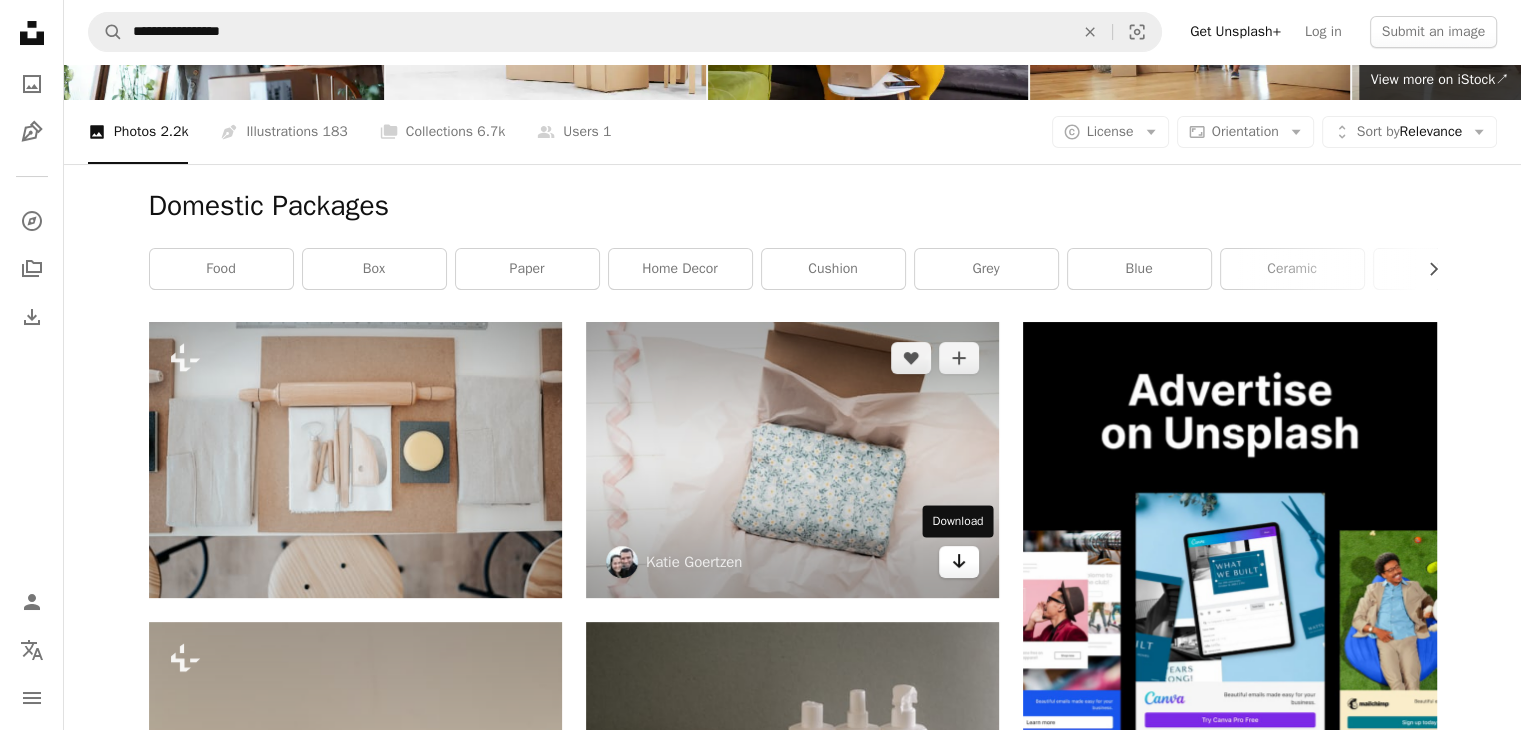 click on "Arrow pointing down" 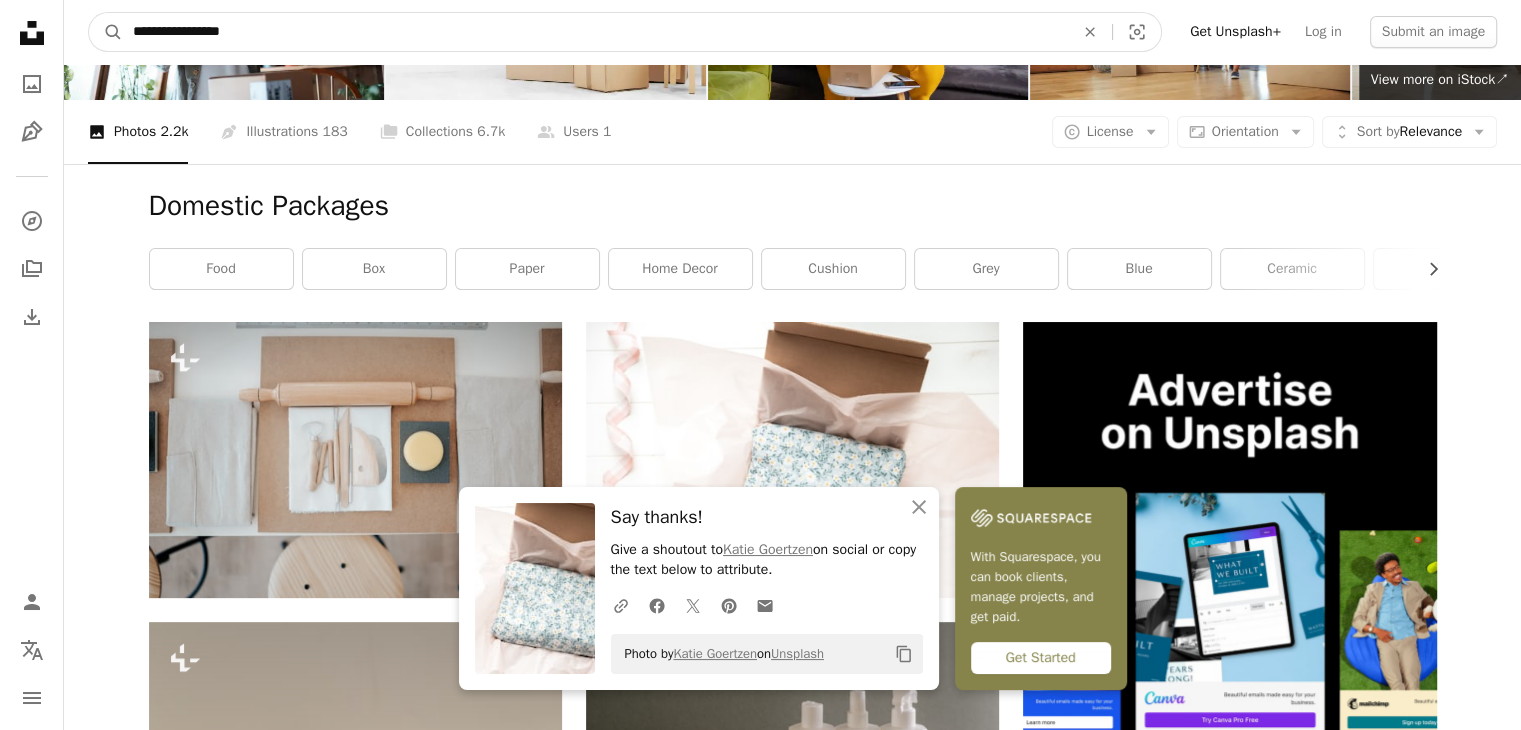 click on "**********" at bounding box center [595, 32] 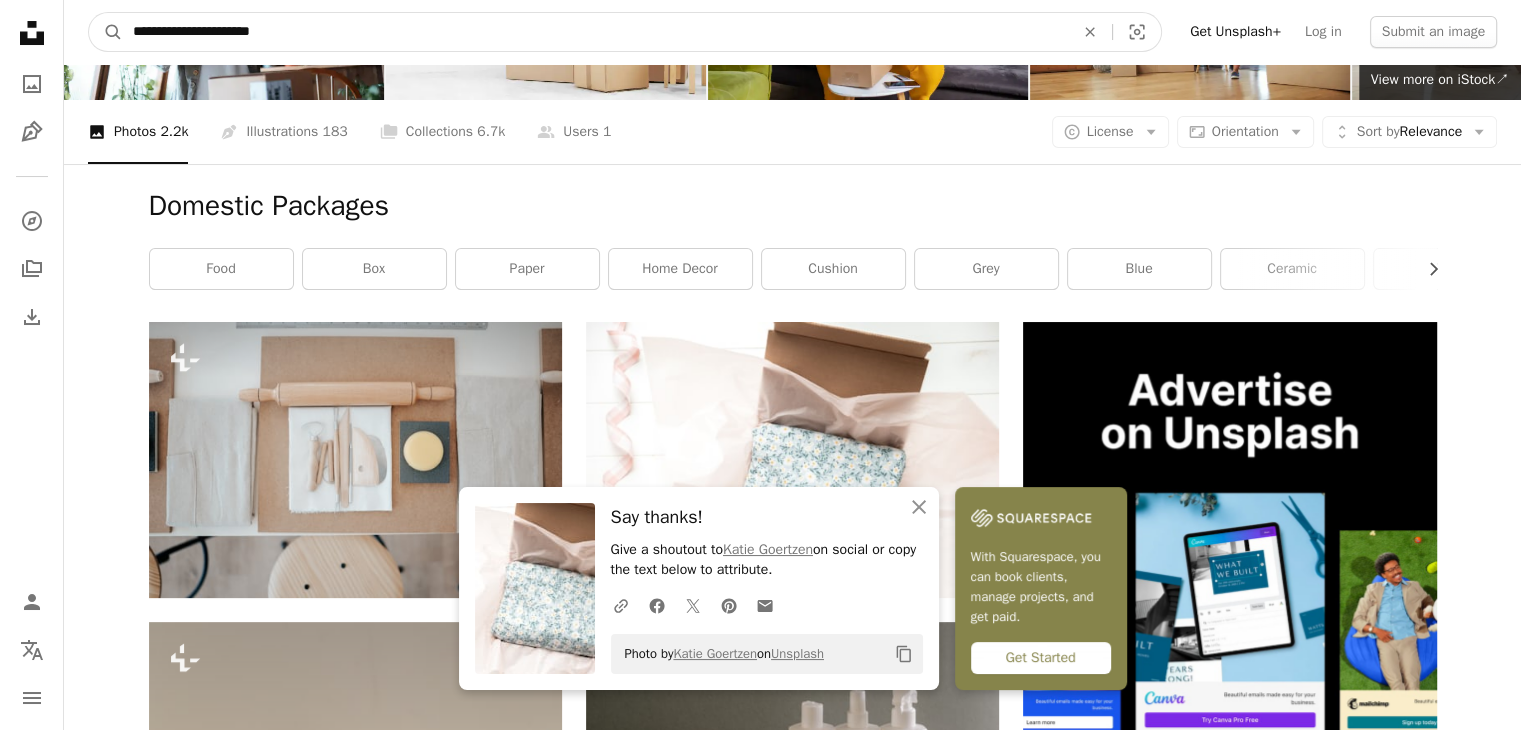 type on "**********" 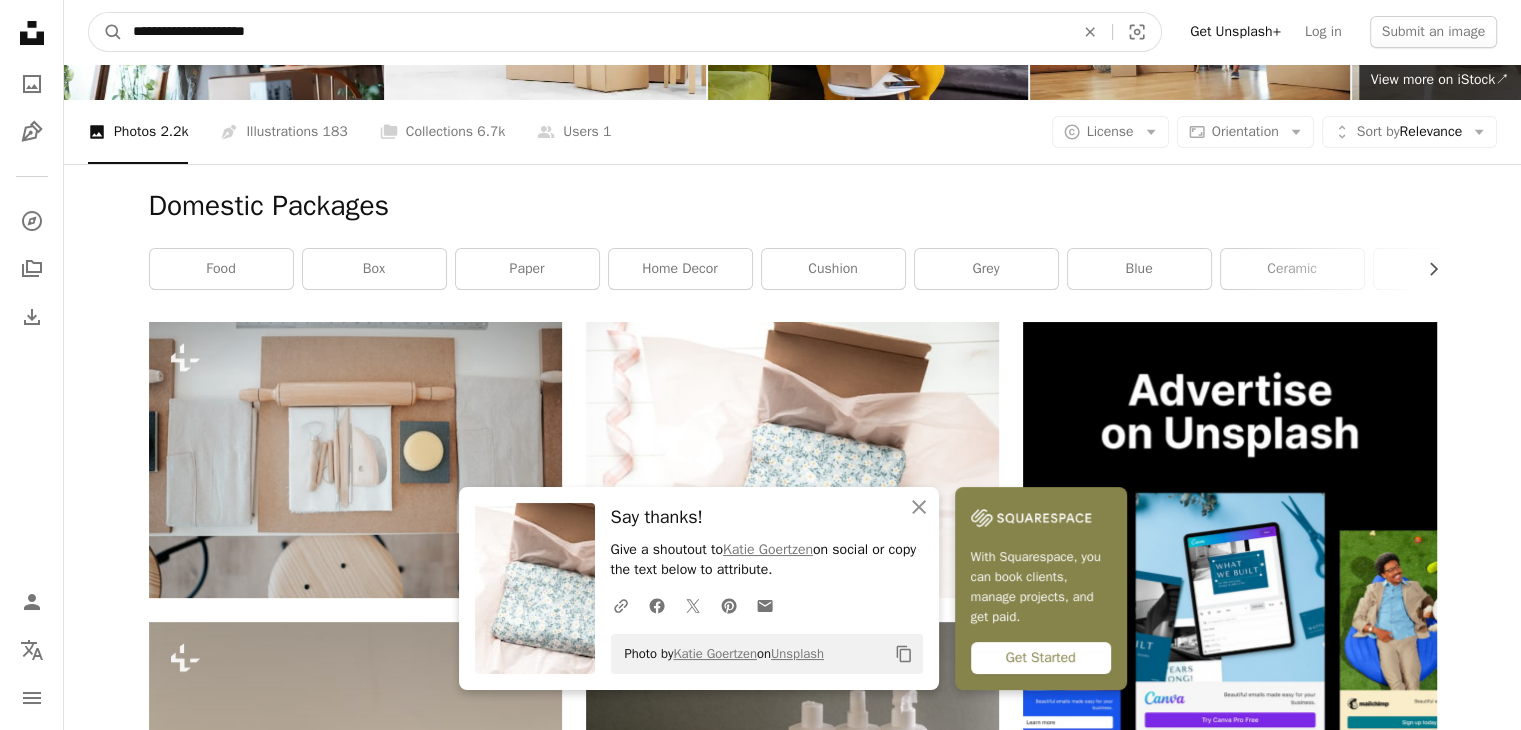 click on "A magnifying glass" at bounding box center (106, 32) 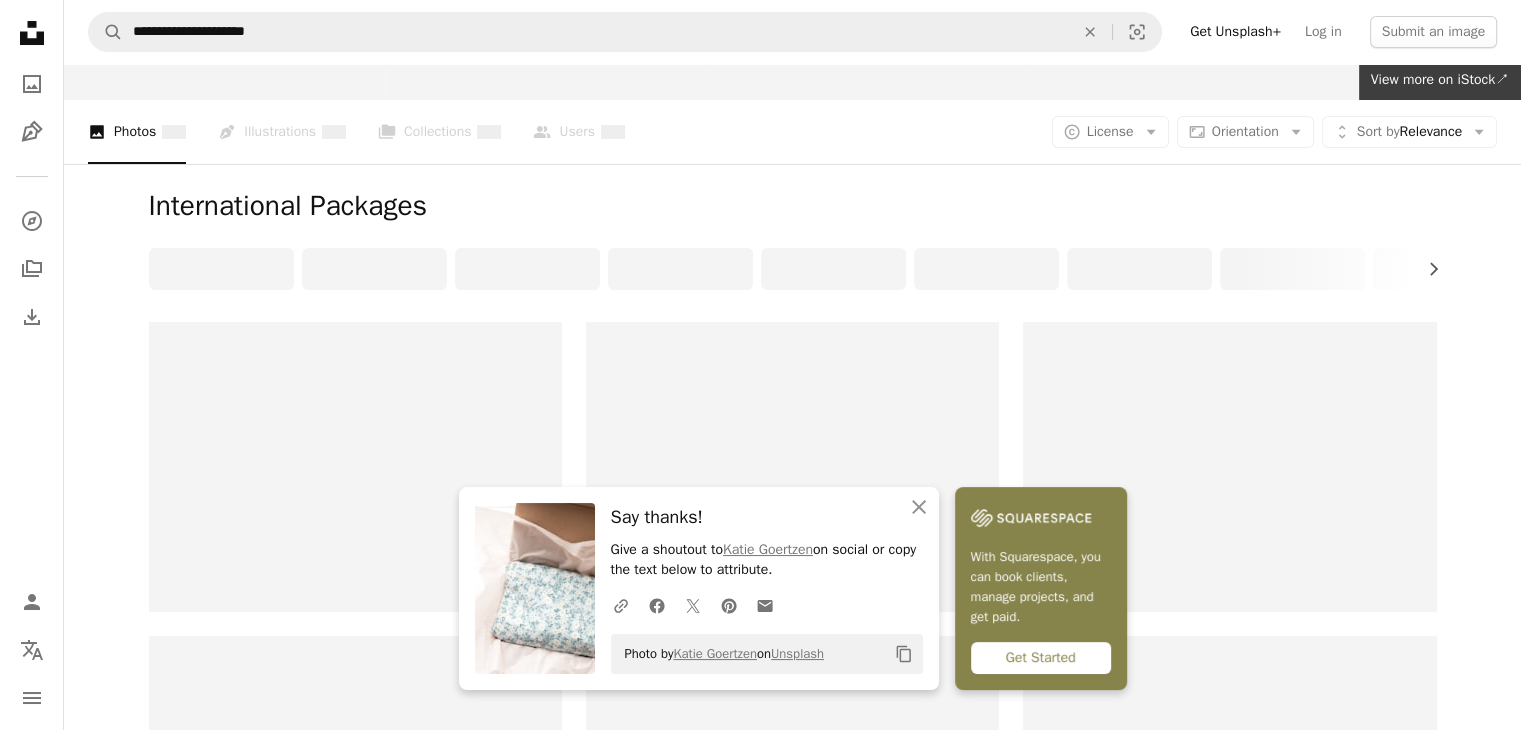 scroll, scrollTop: 0, scrollLeft: 0, axis: both 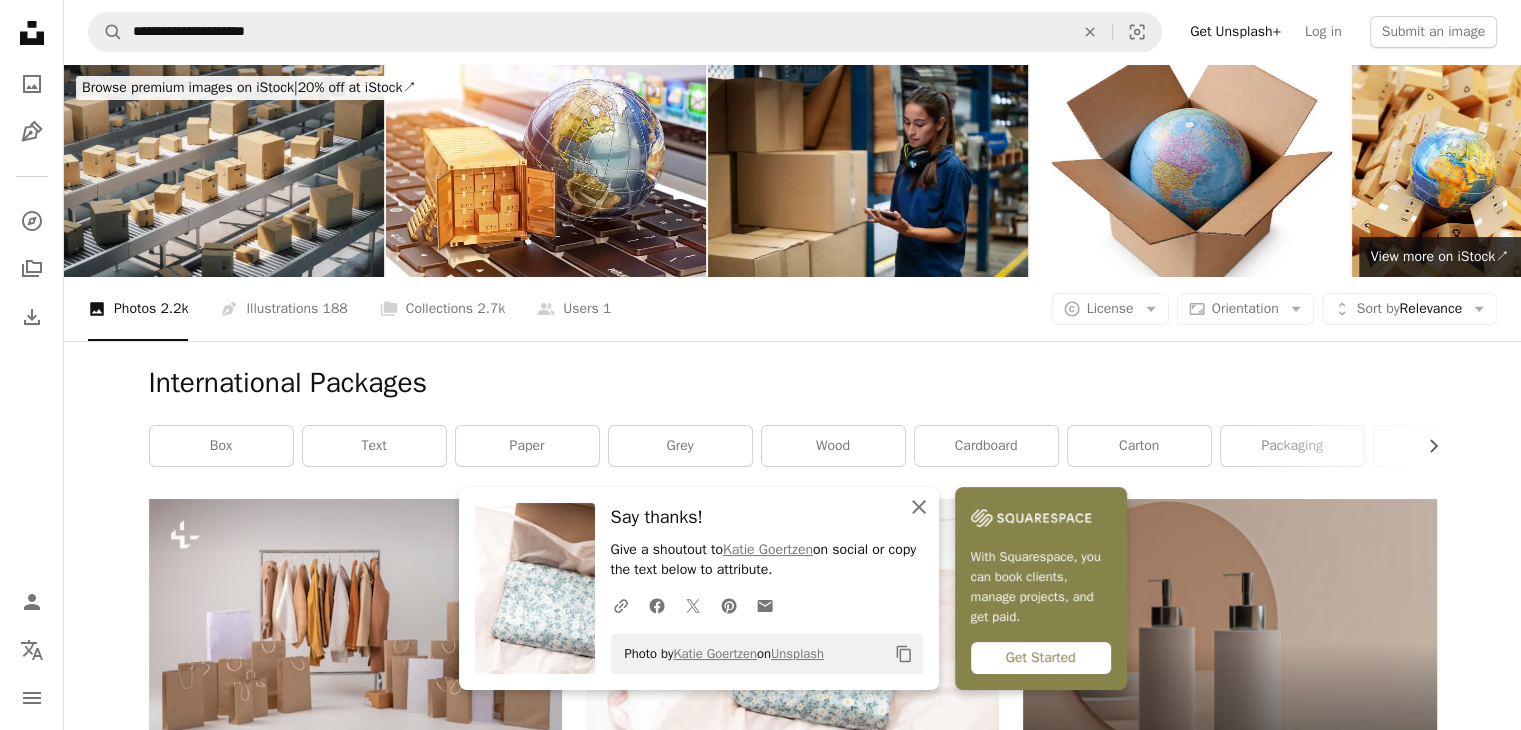 click on "An X shape" 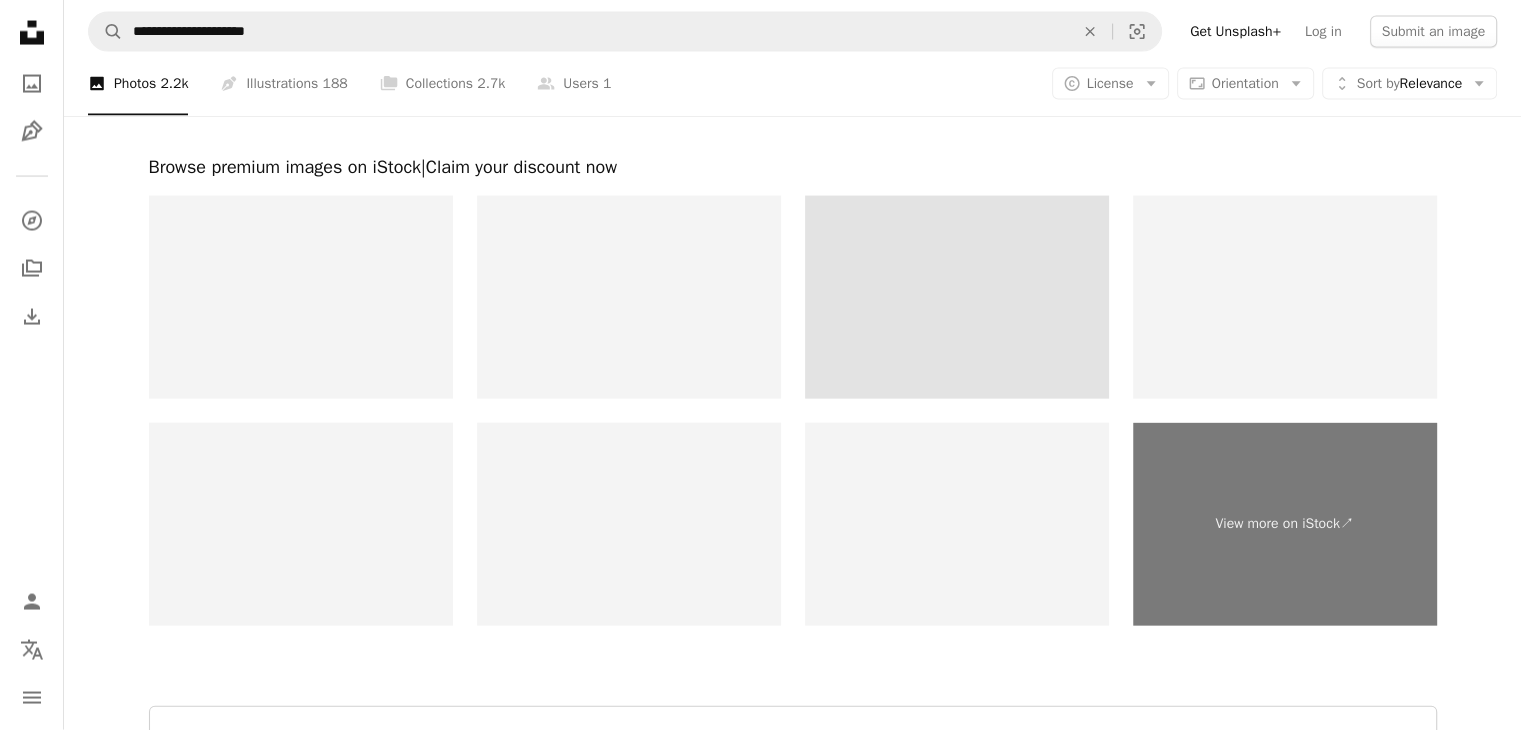 scroll, scrollTop: 4200, scrollLeft: 0, axis: vertical 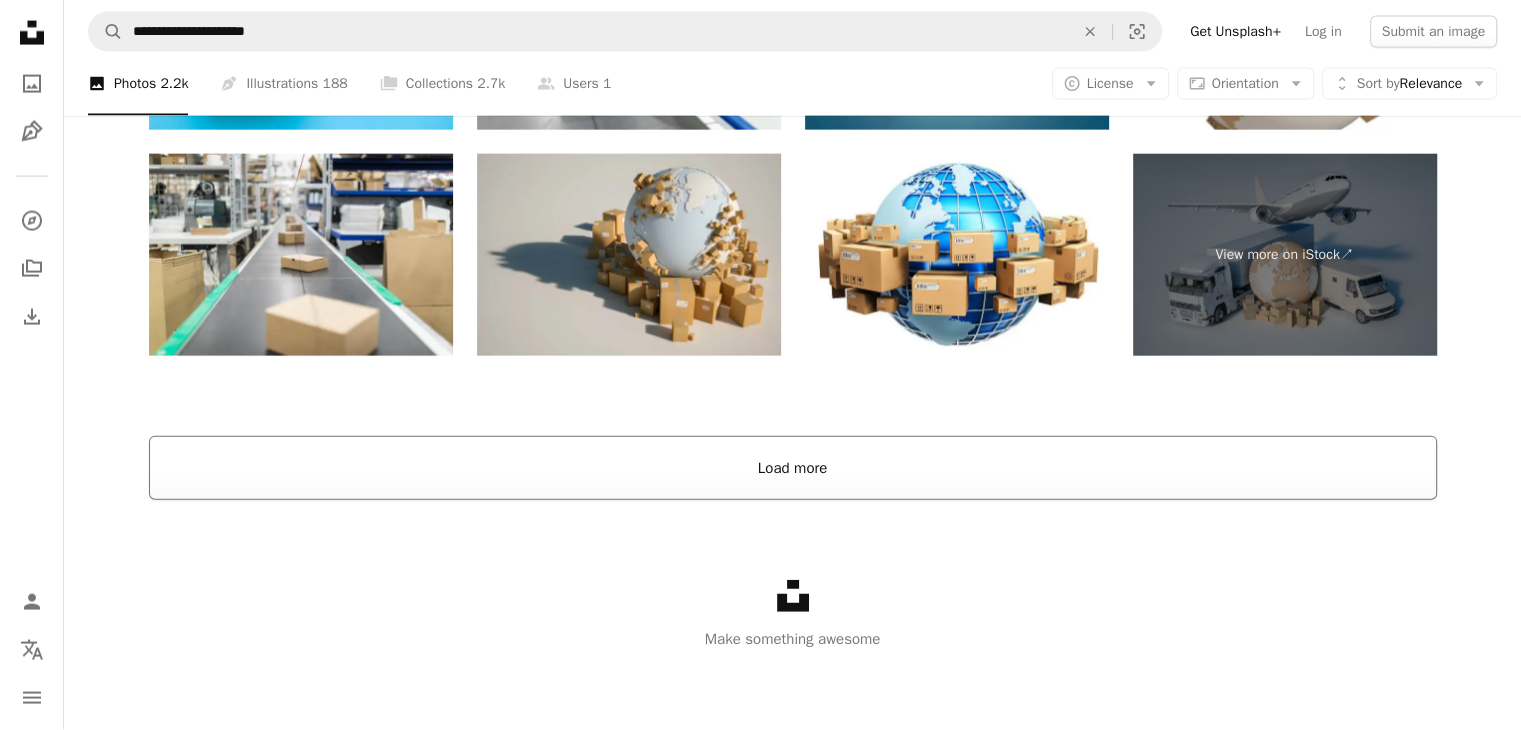 click on "Load more" at bounding box center (793, 468) 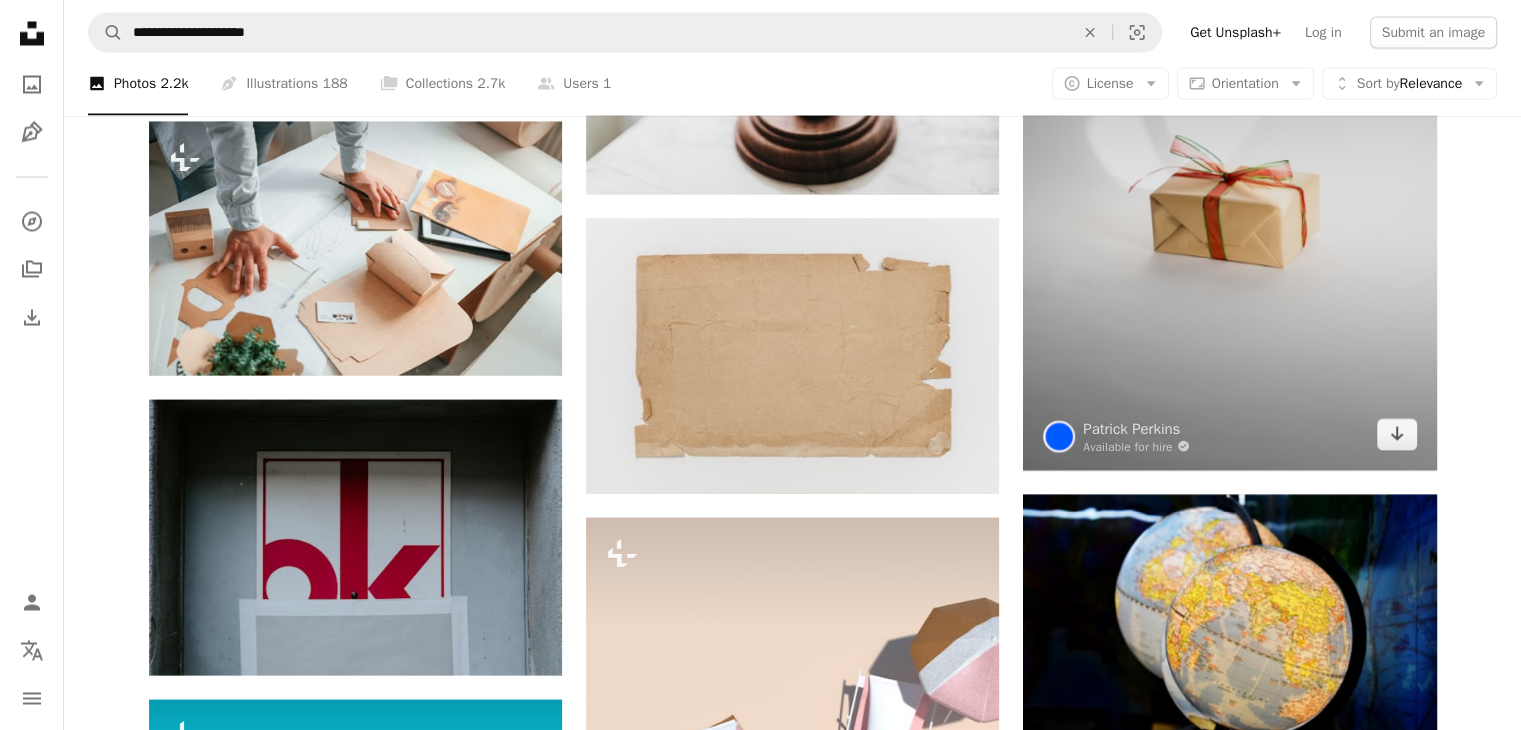scroll, scrollTop: 11604, scrollLeft: 0, axis: vertical 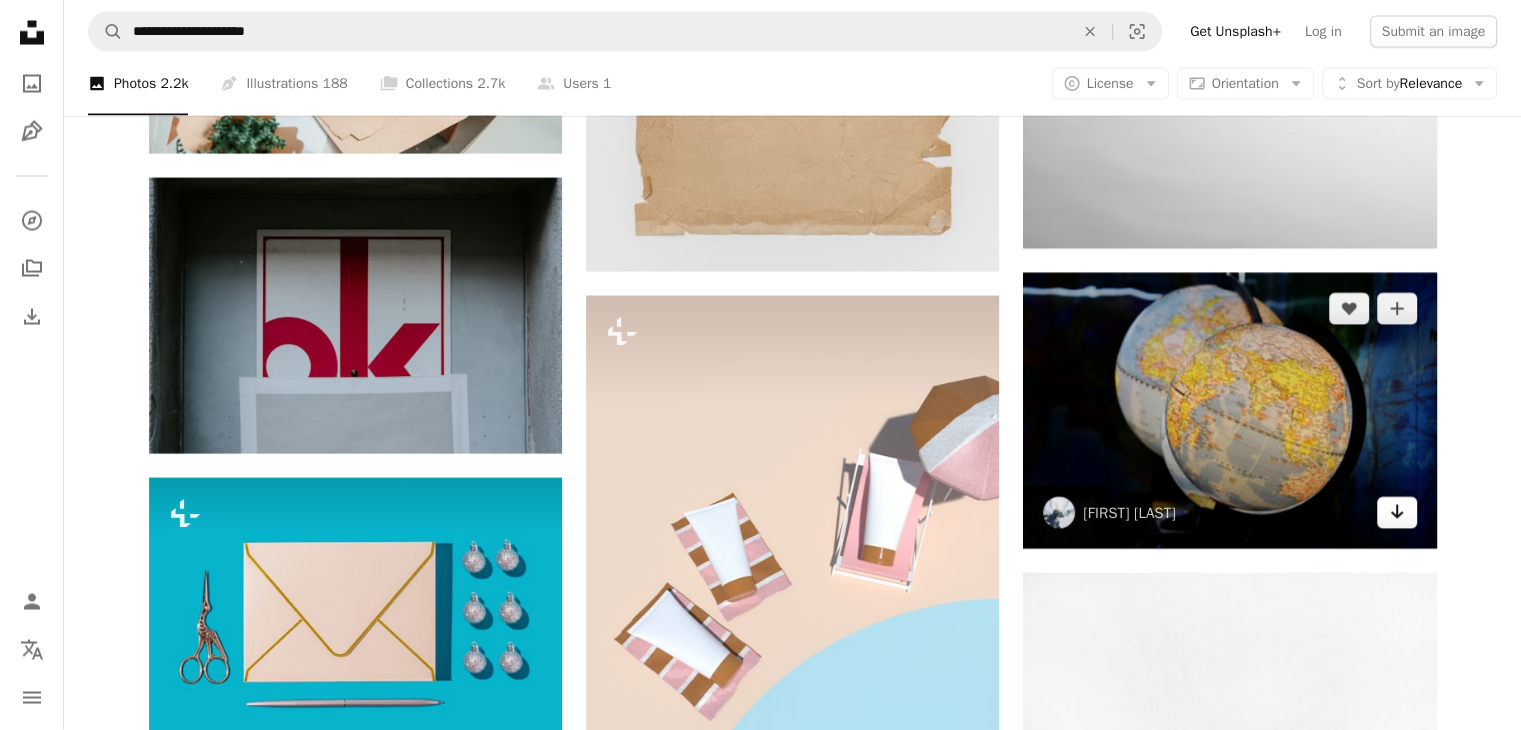 click on "Arrow pointing down" 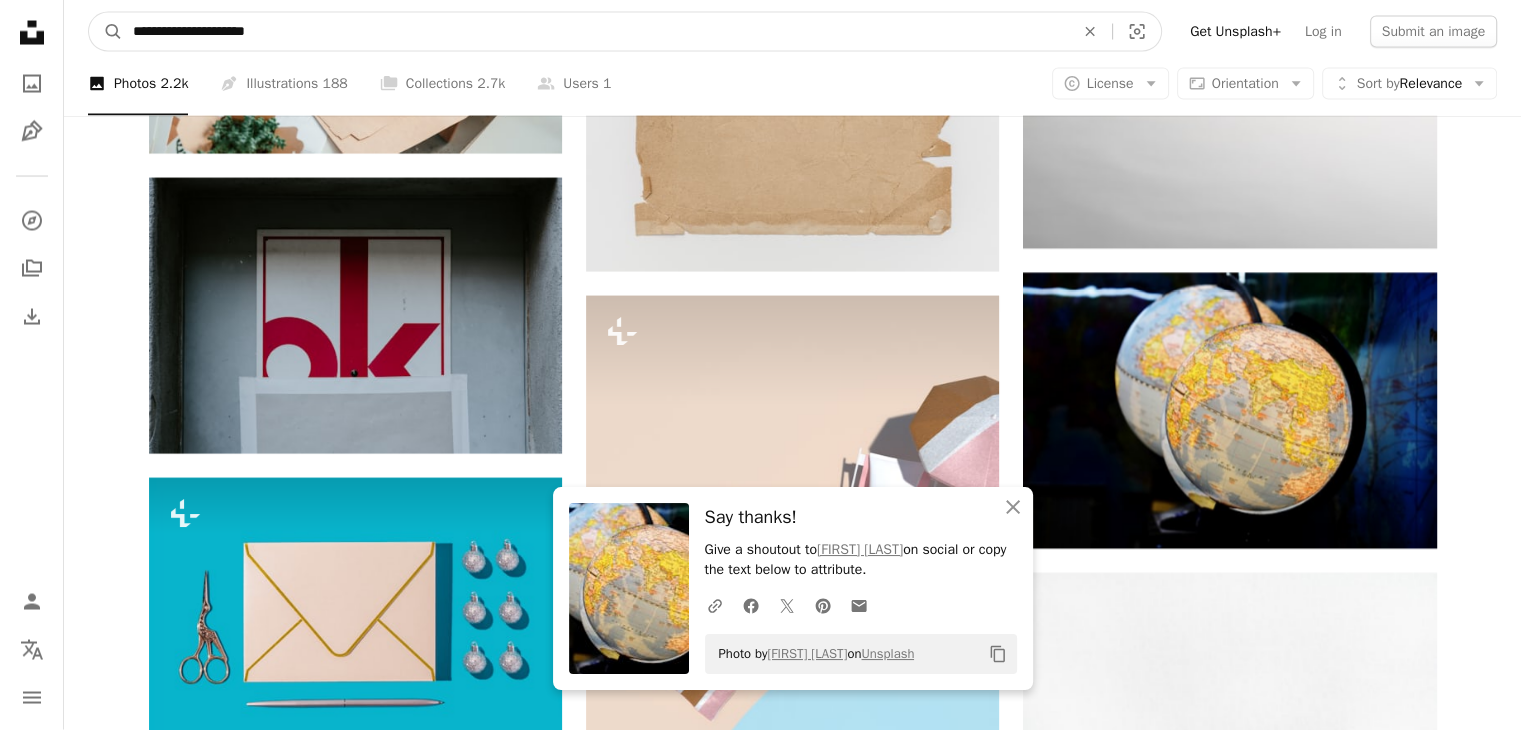 click on "**********" at bounding box center (595, 32) 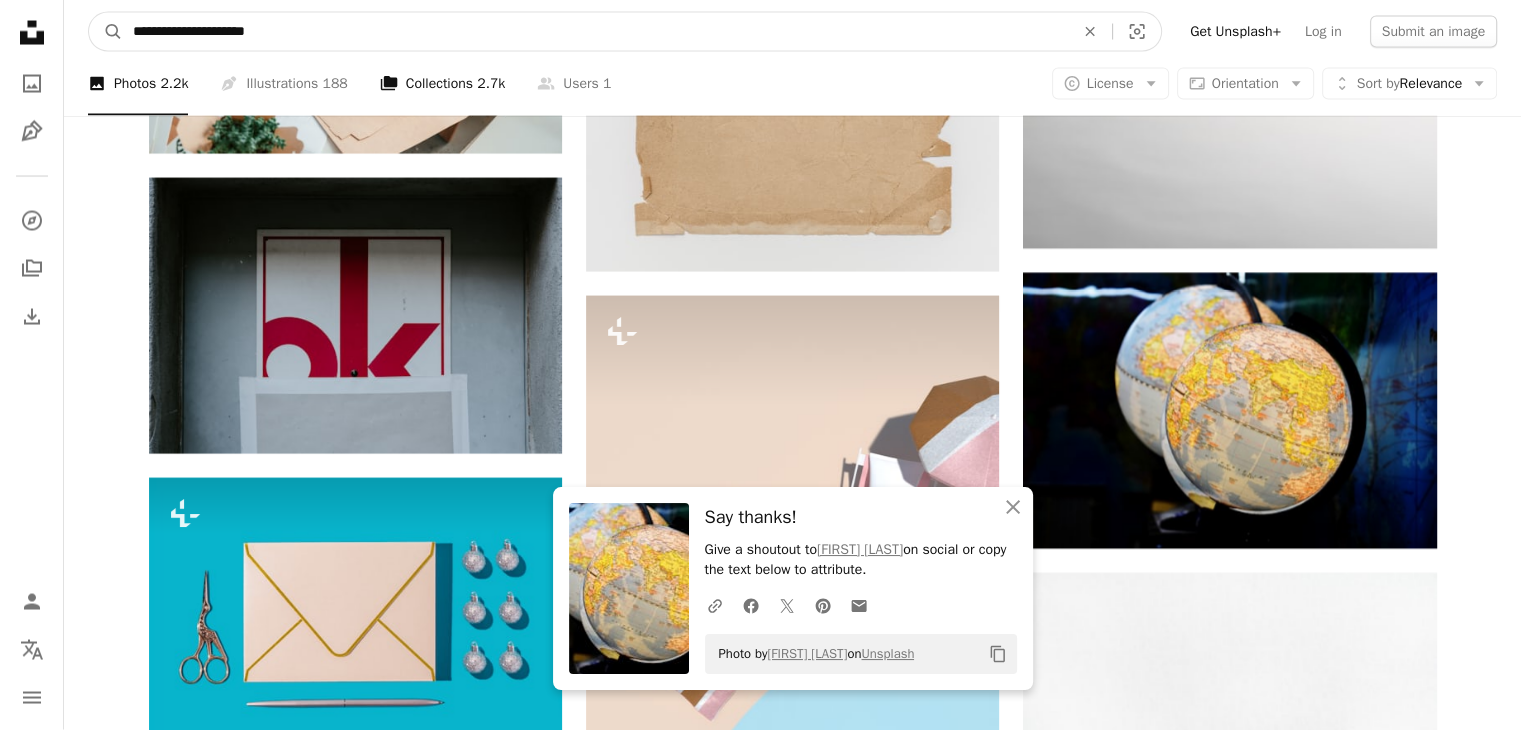 paste 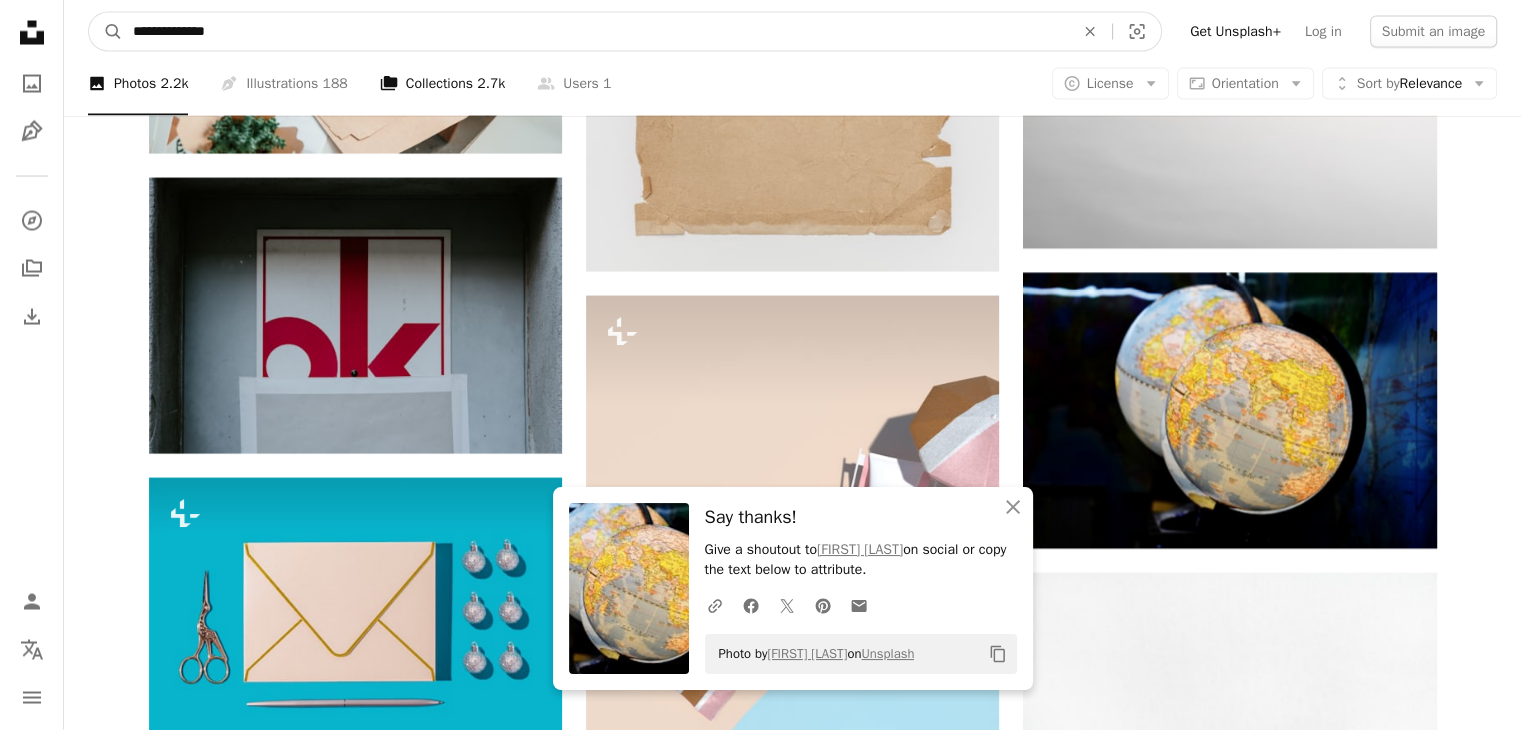 click on "A magnifying glass" at bounding box center [106, 32] 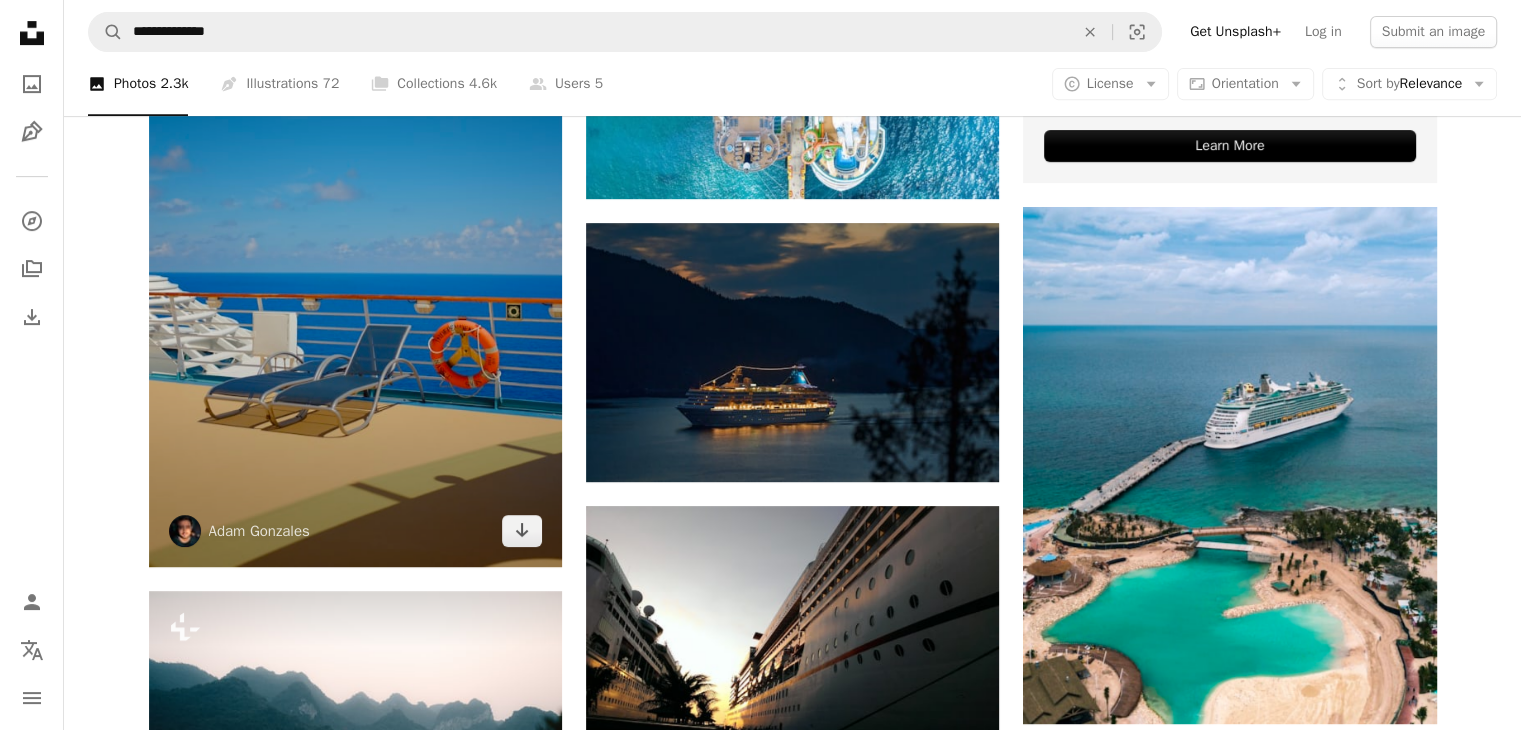 scroll, scrollTop: 900, scrollLeft: 0, axis: vertical 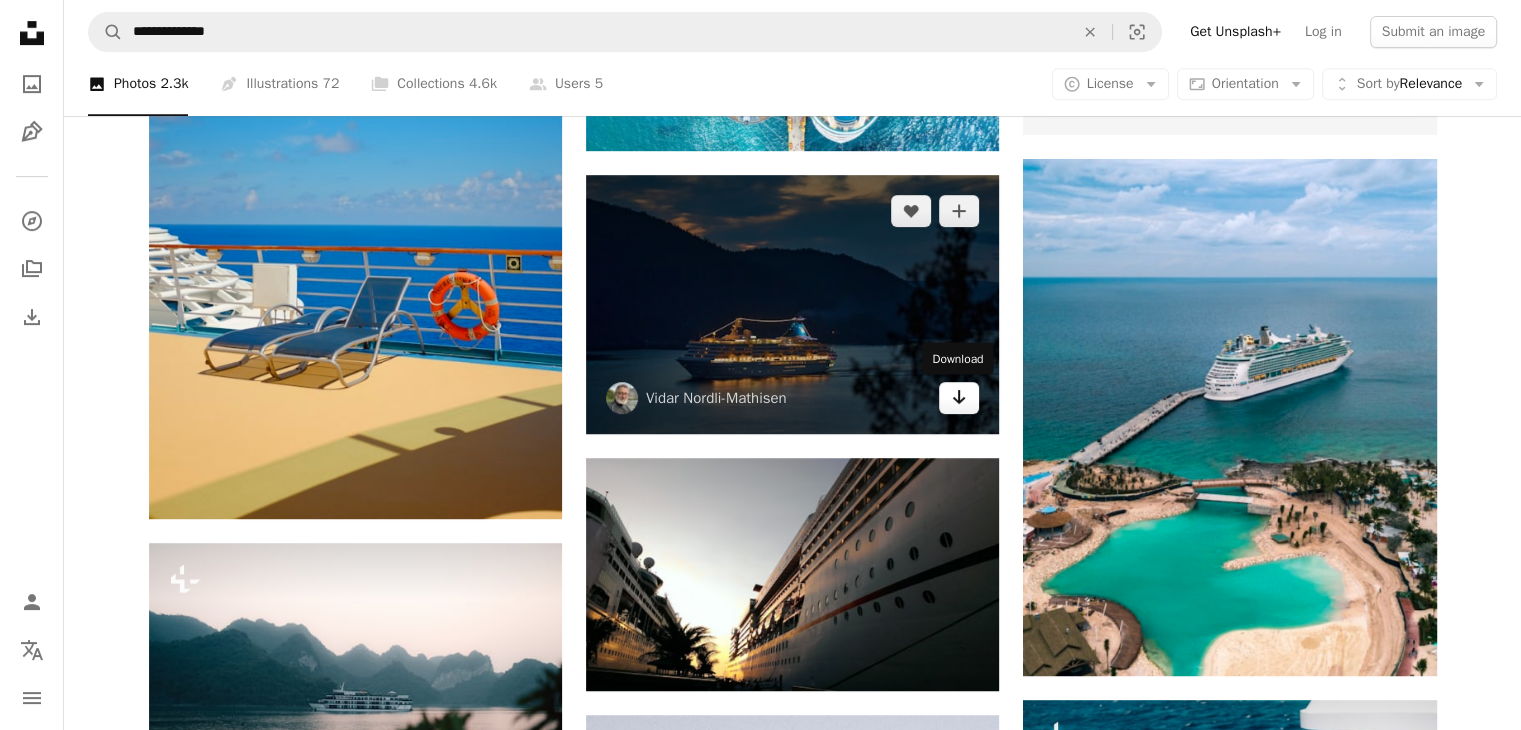 click 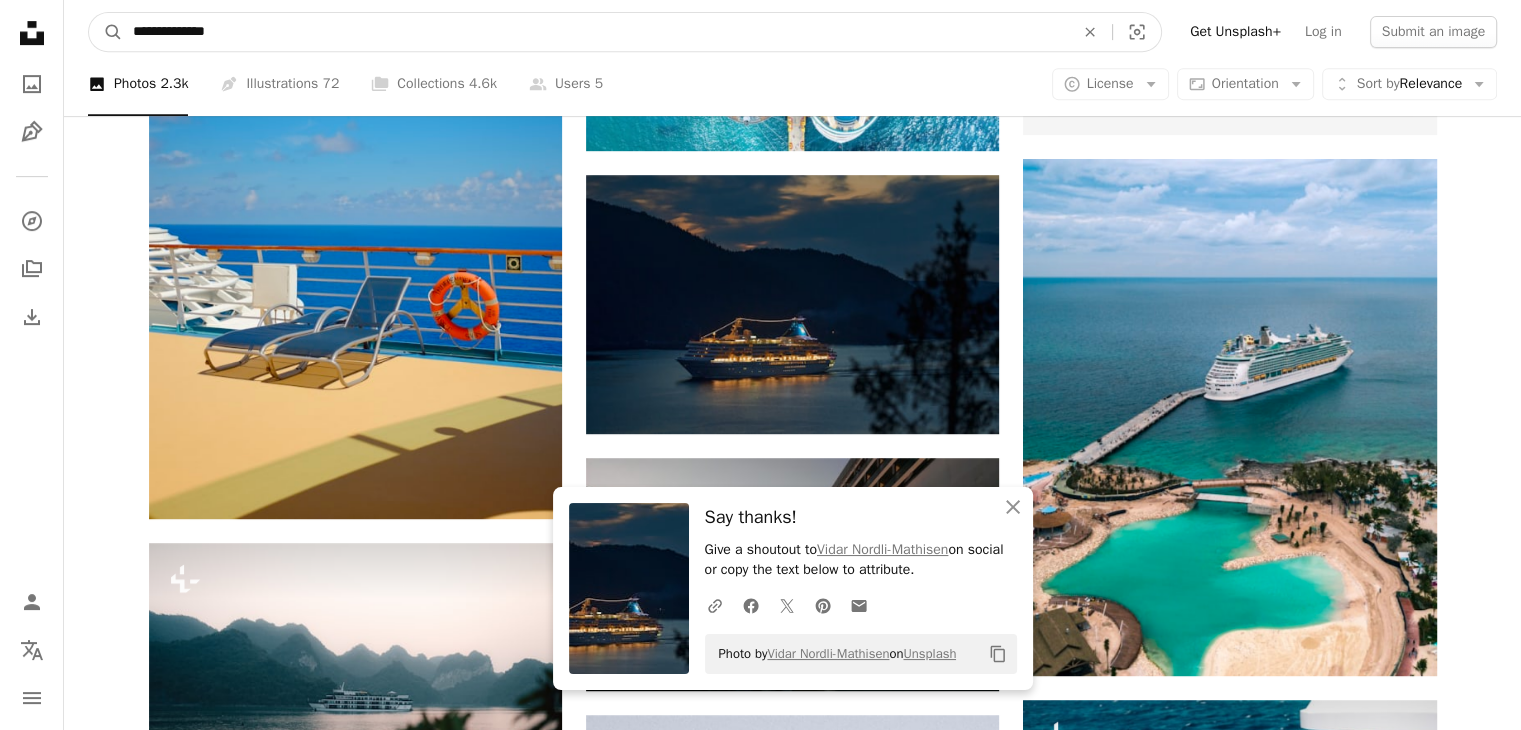 click on "**********" at bounding box center (595, 32) 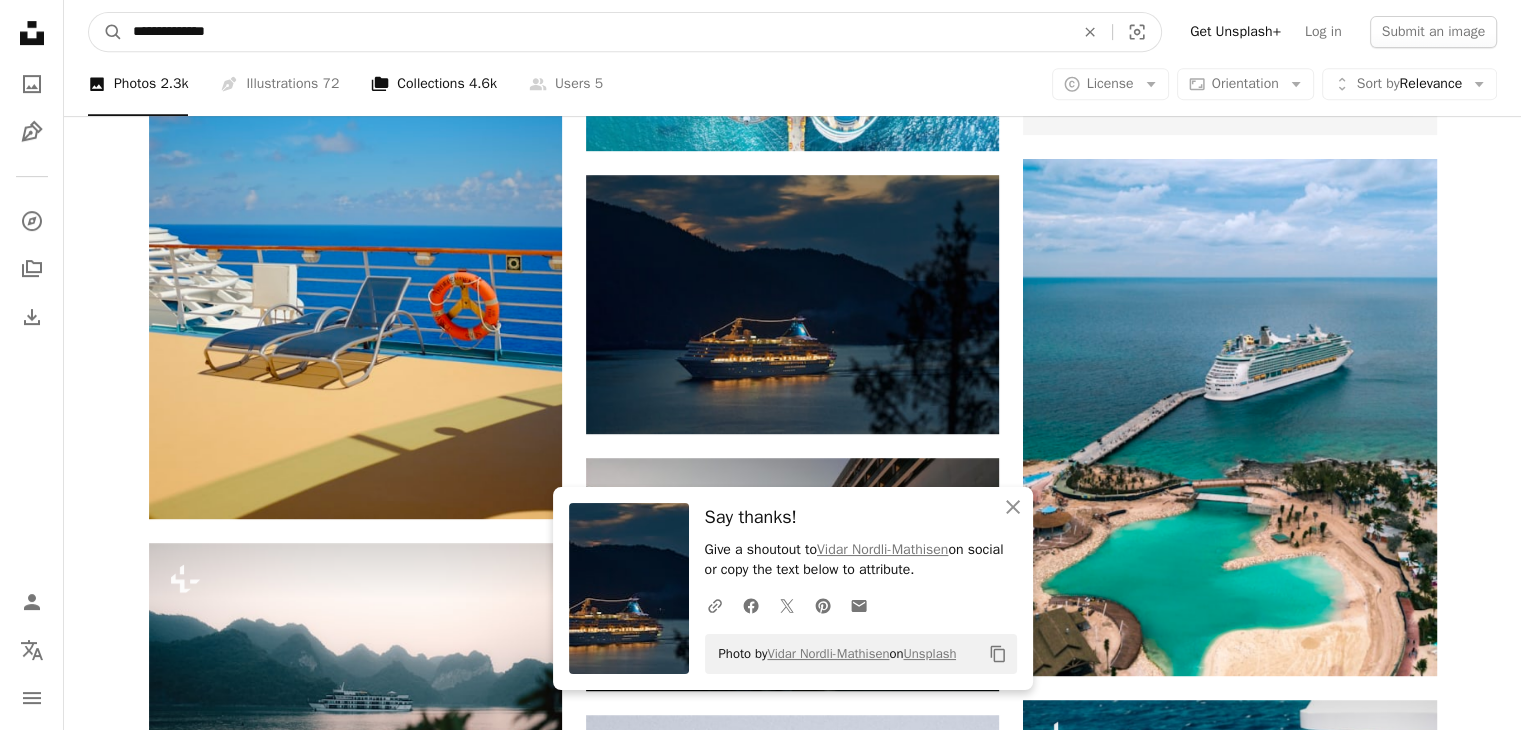 paste on "*" 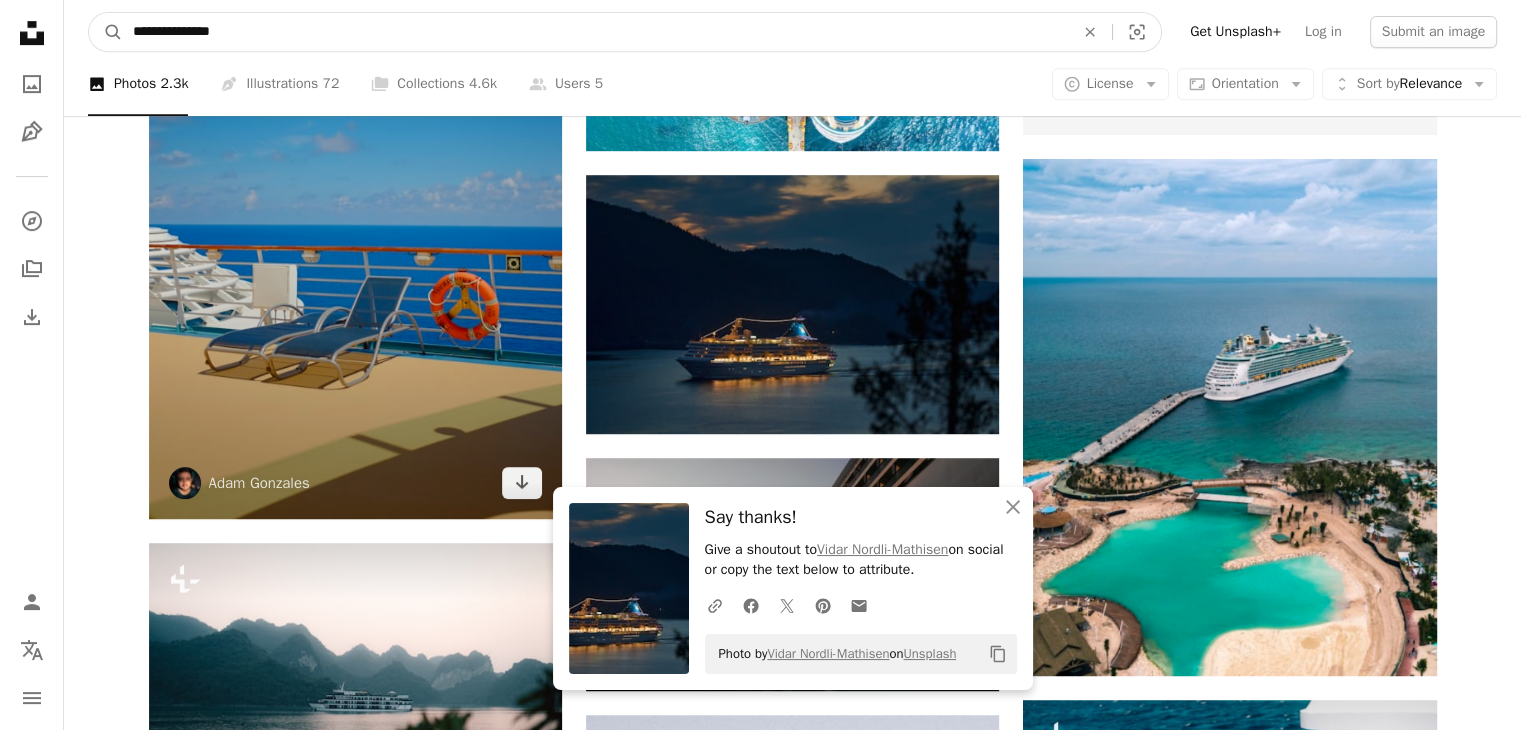 click on "A magnifying glass" at bounding box center (106, 32) 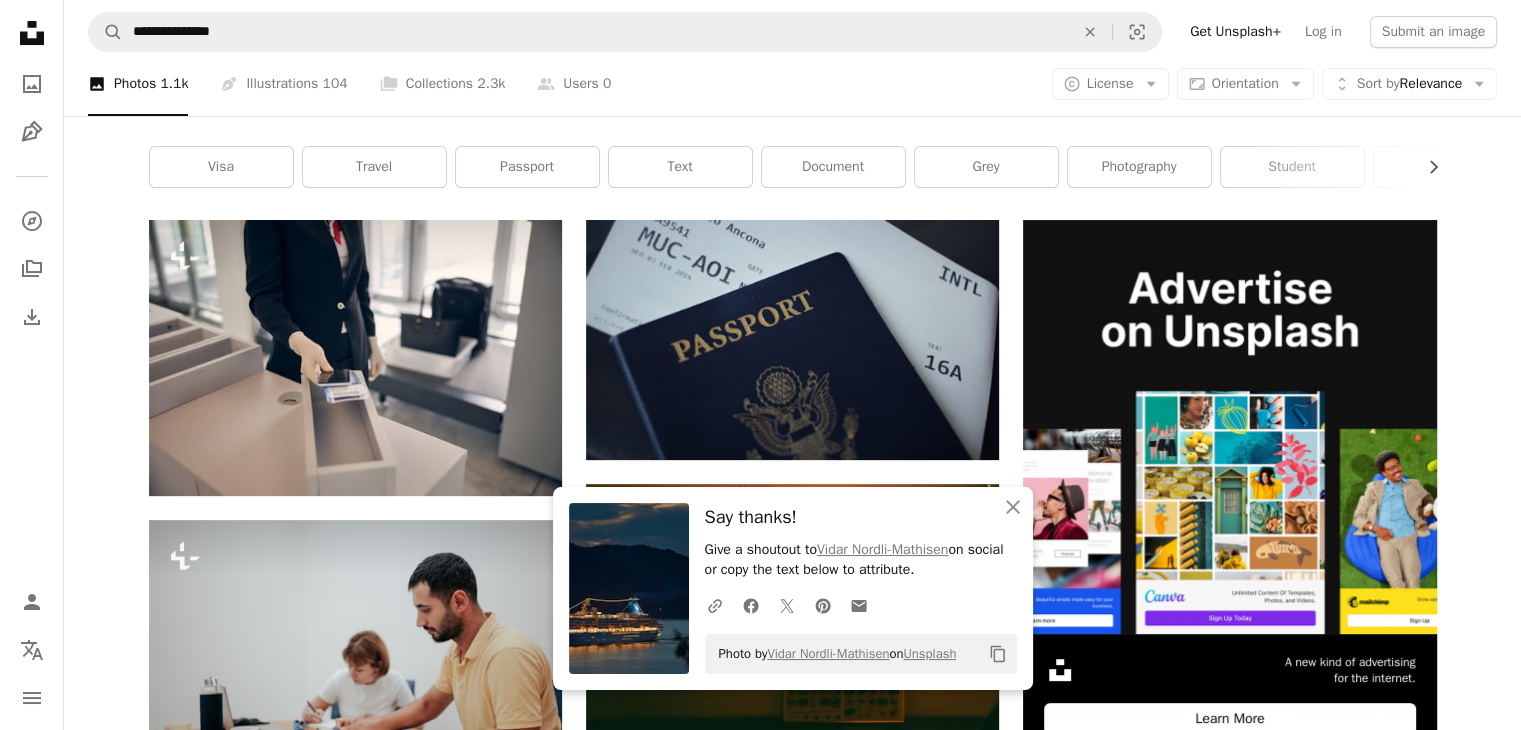 scroll, scrollTop: 300, scrollLeft: 0, axis: vertical 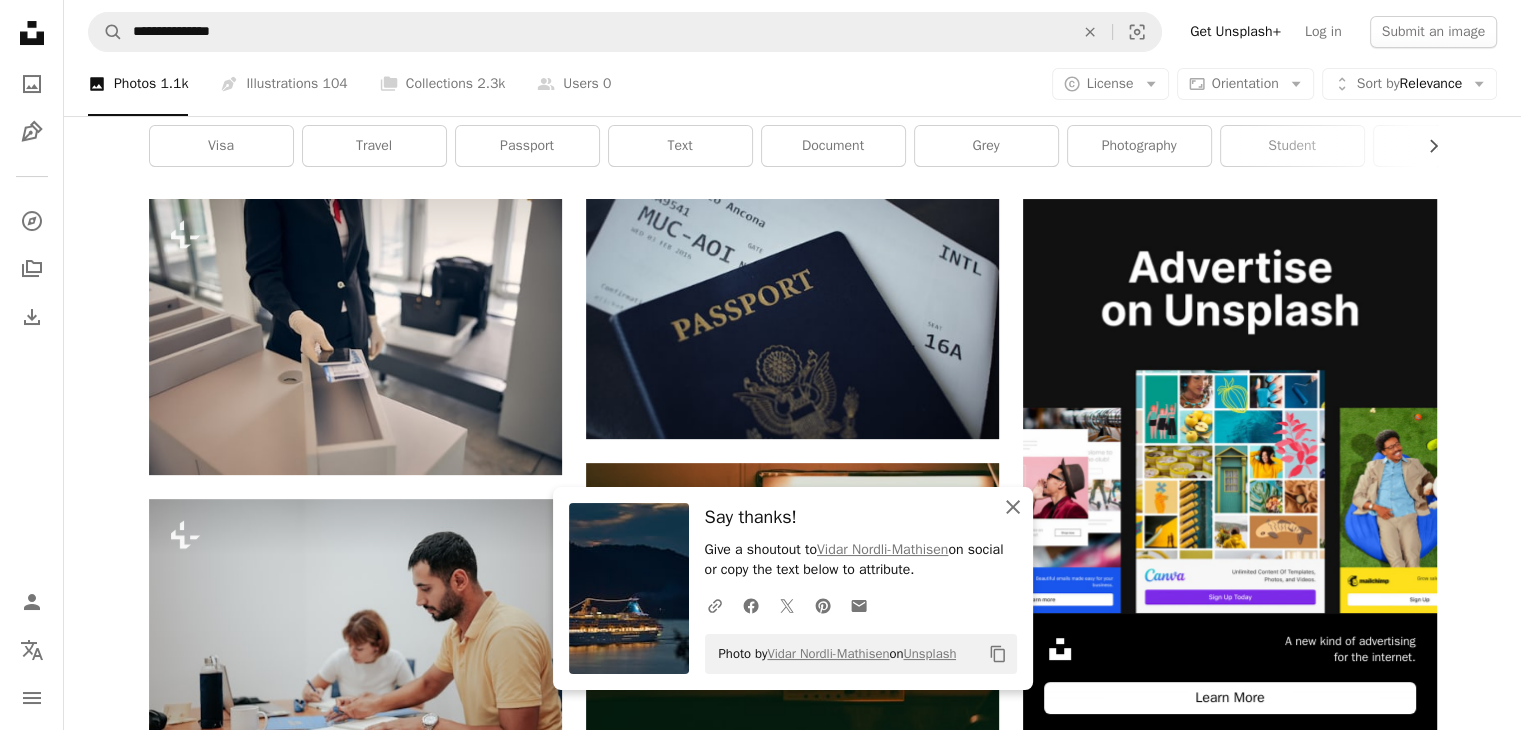 click 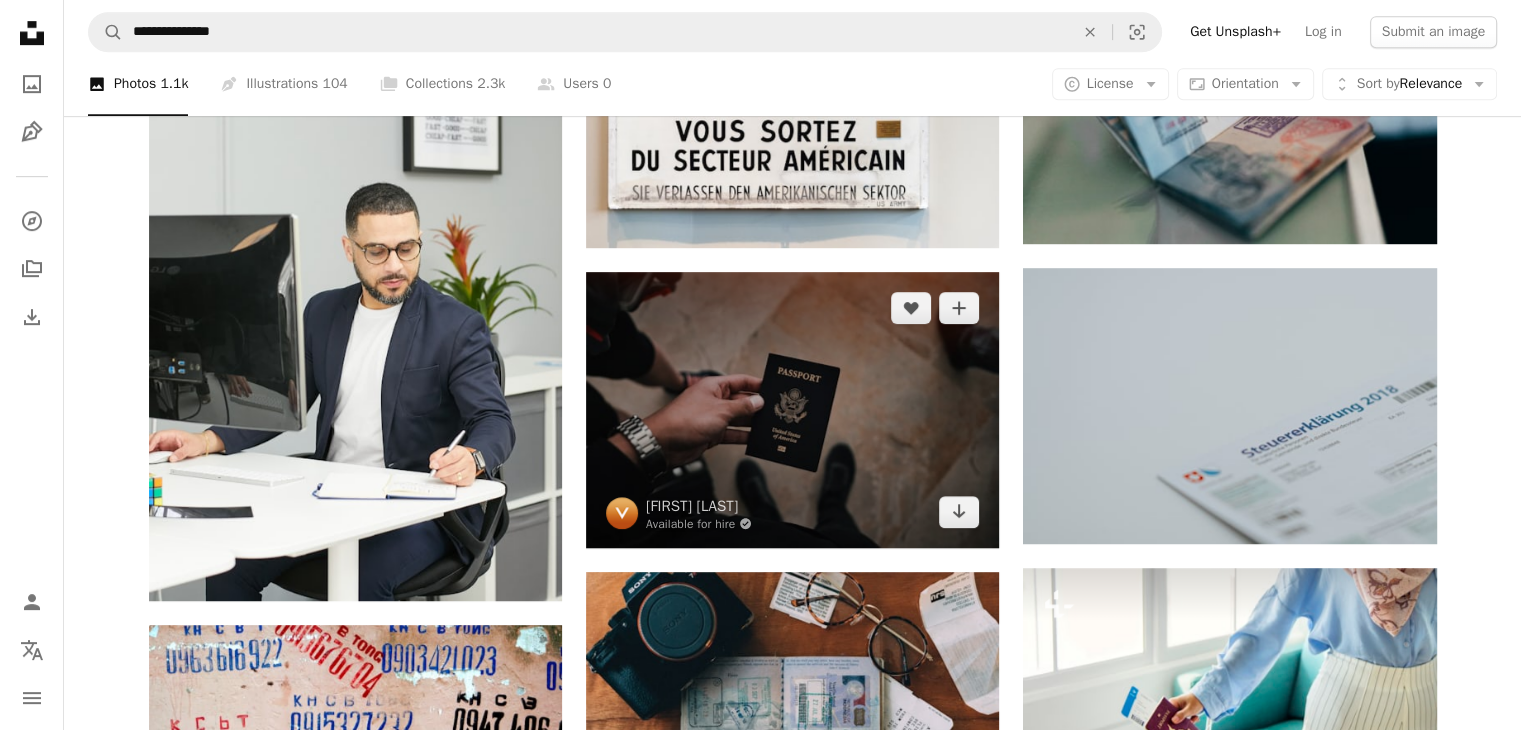 scroll, scrollTop: 1100, scrollLeft: 0, axis: vertical 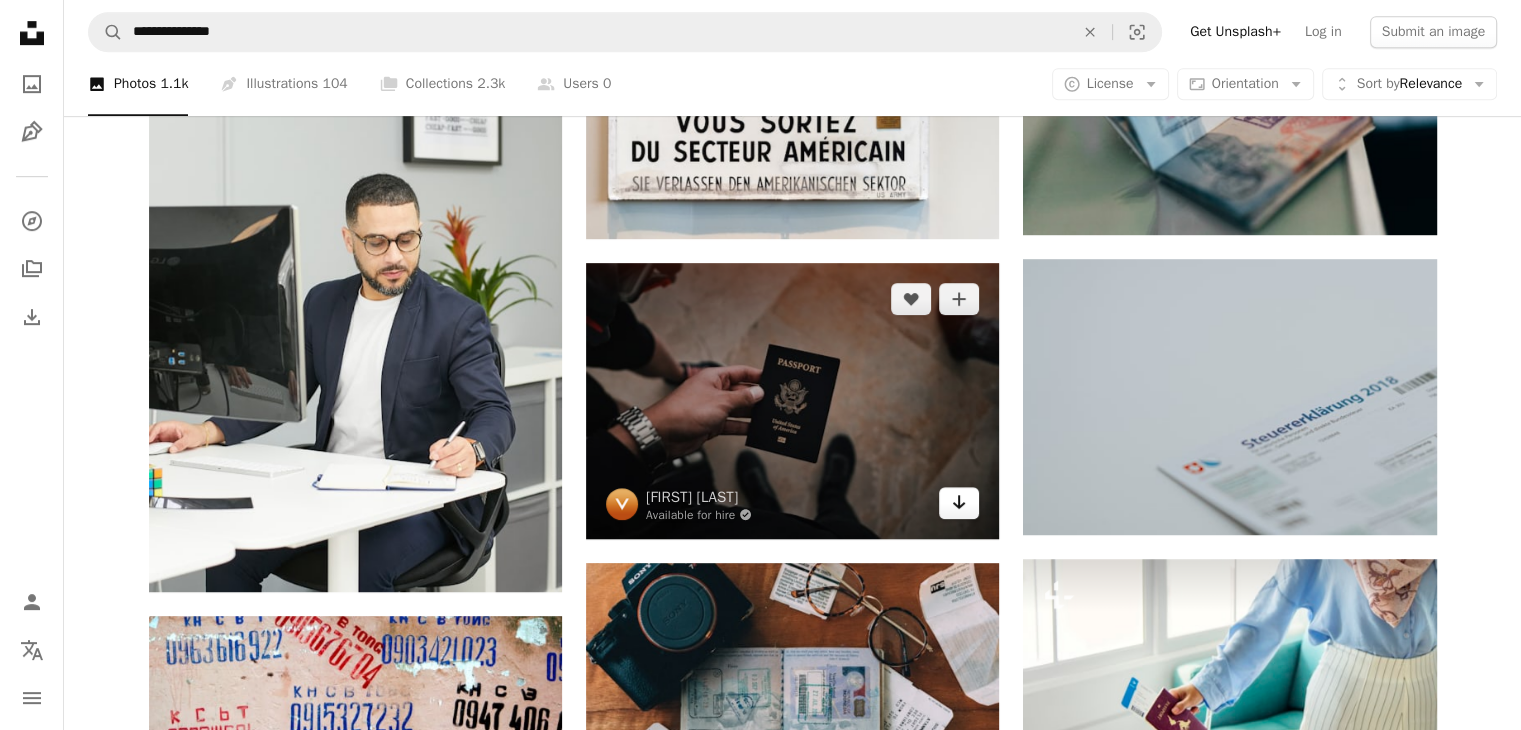 click on "Arrow pointing down" 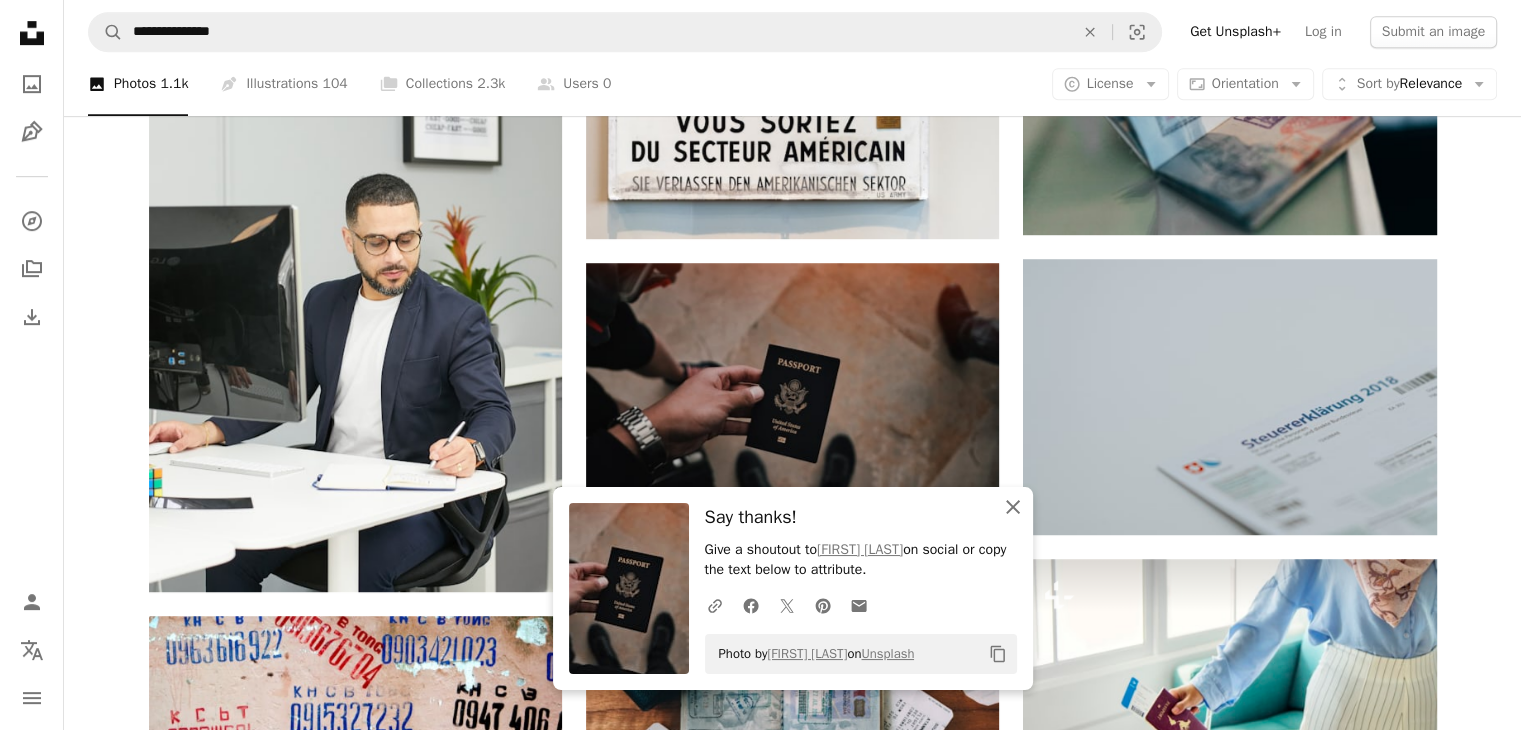 click on "An X shape Close" at bounding box center [1013, 507] 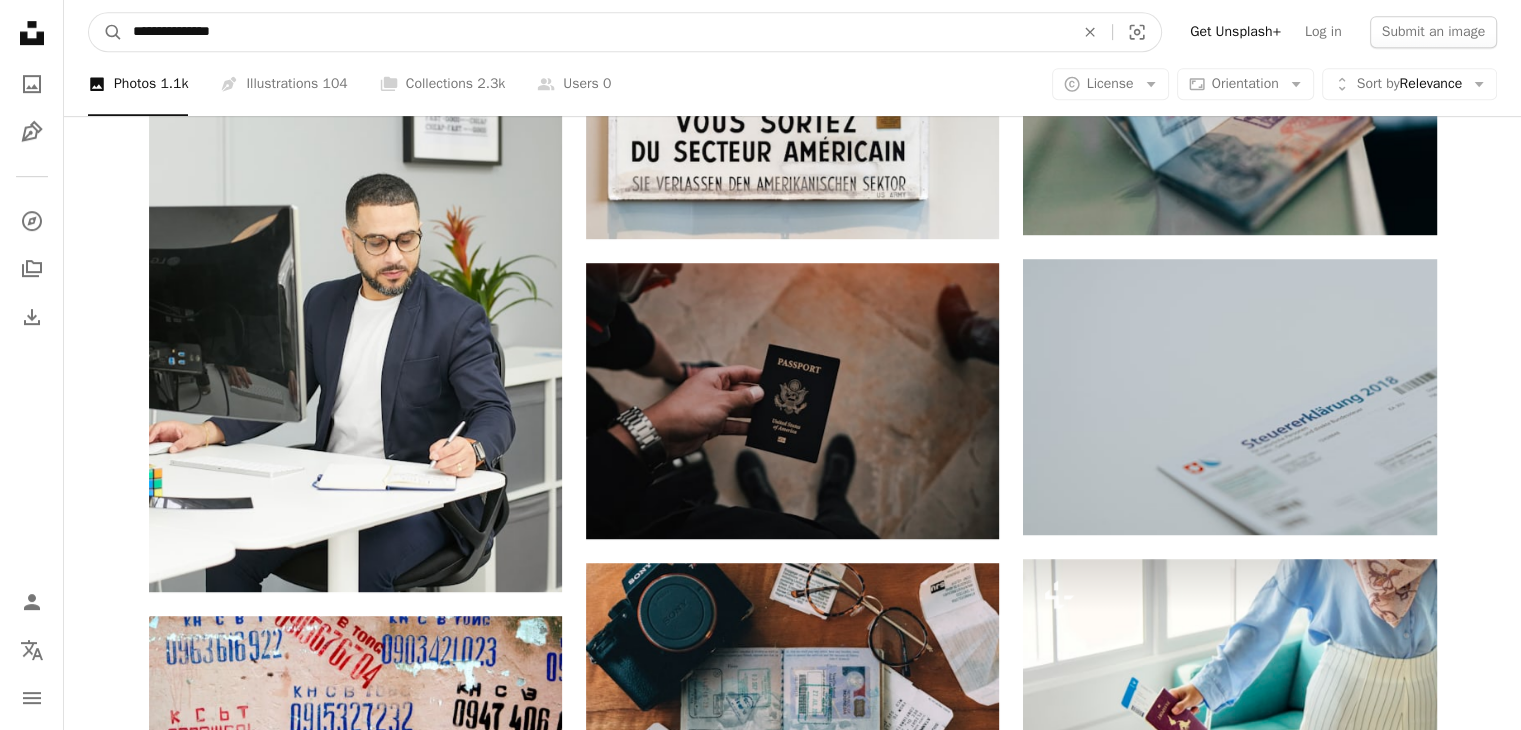 click on "**********" at bounding box center (595, 32) 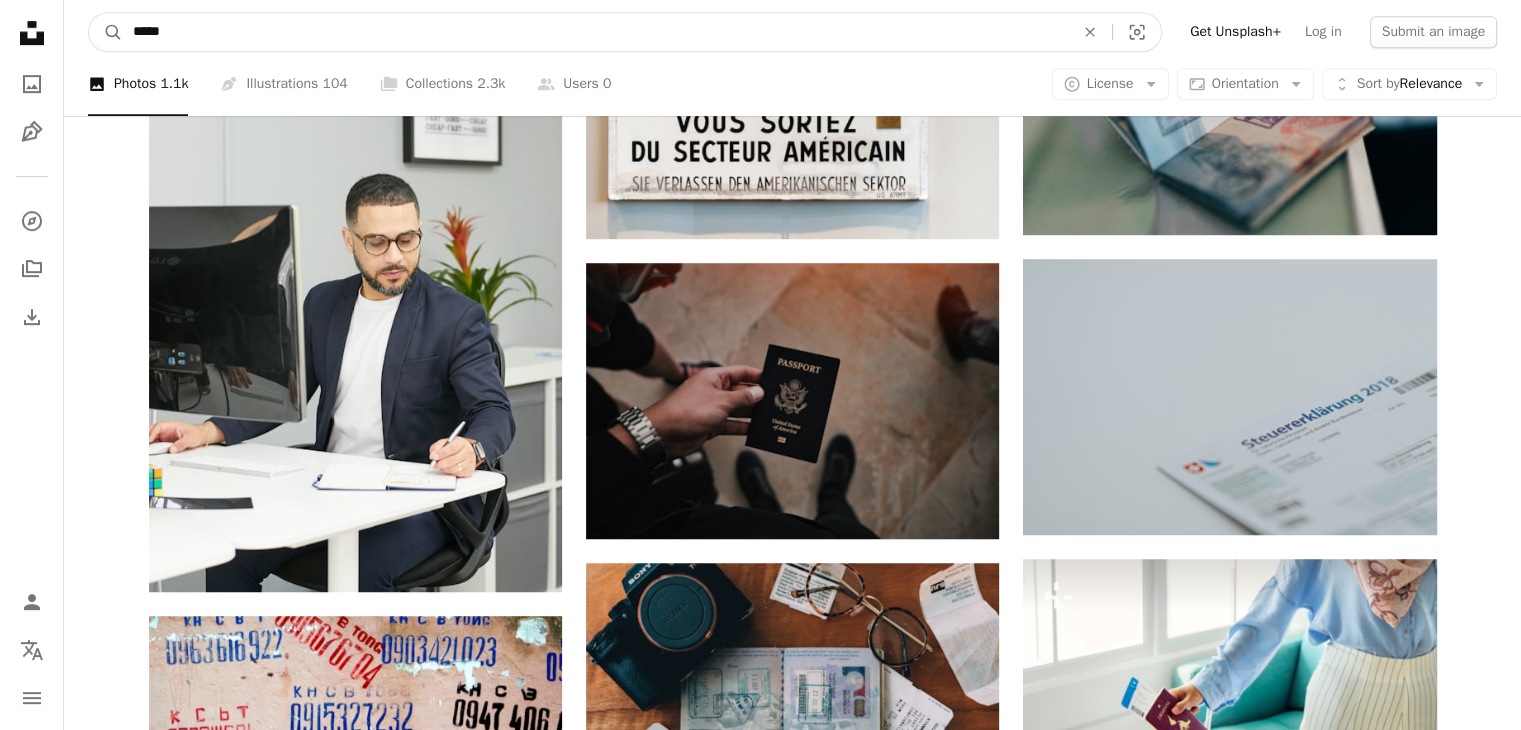type on "****" 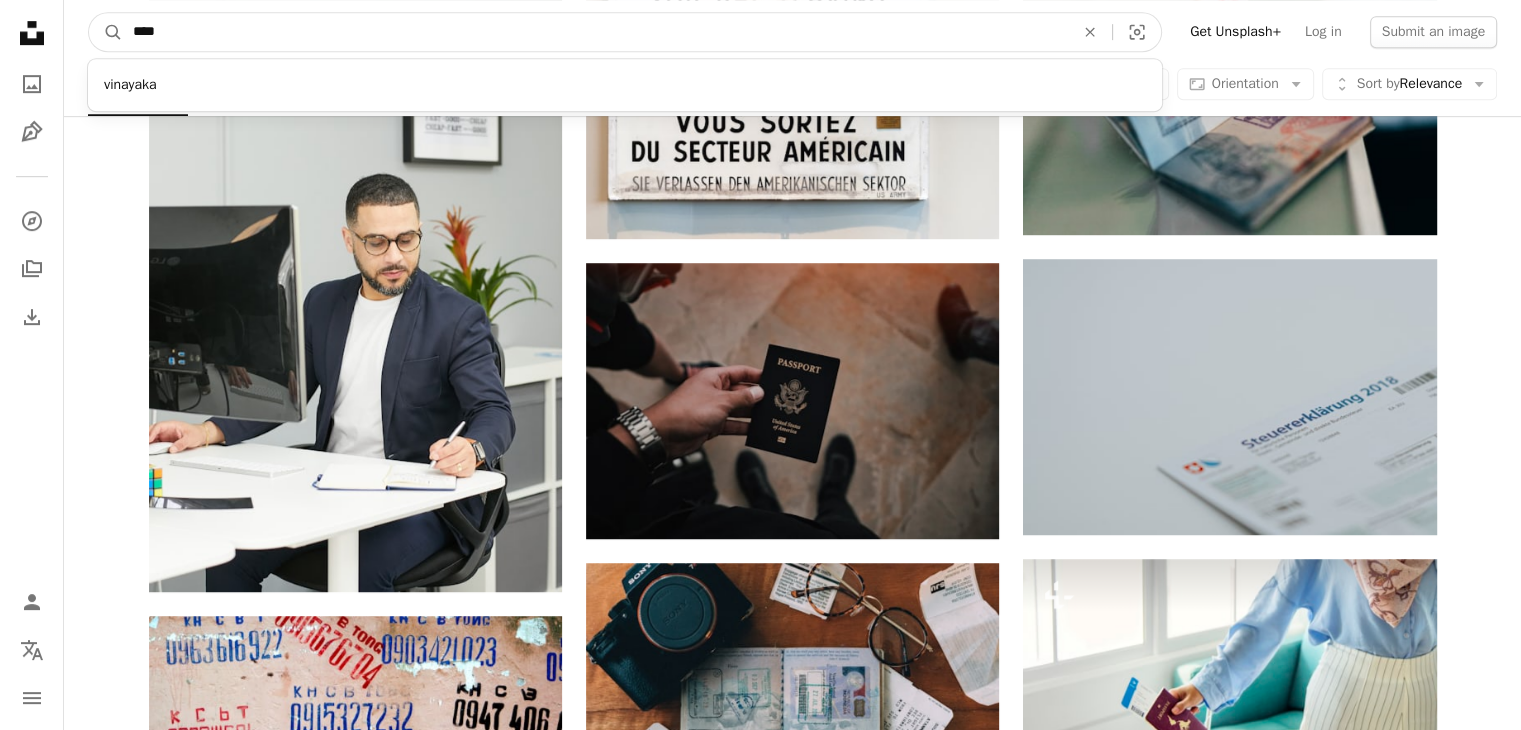click on "A magnifying glass" at bounding box center (106, 32) 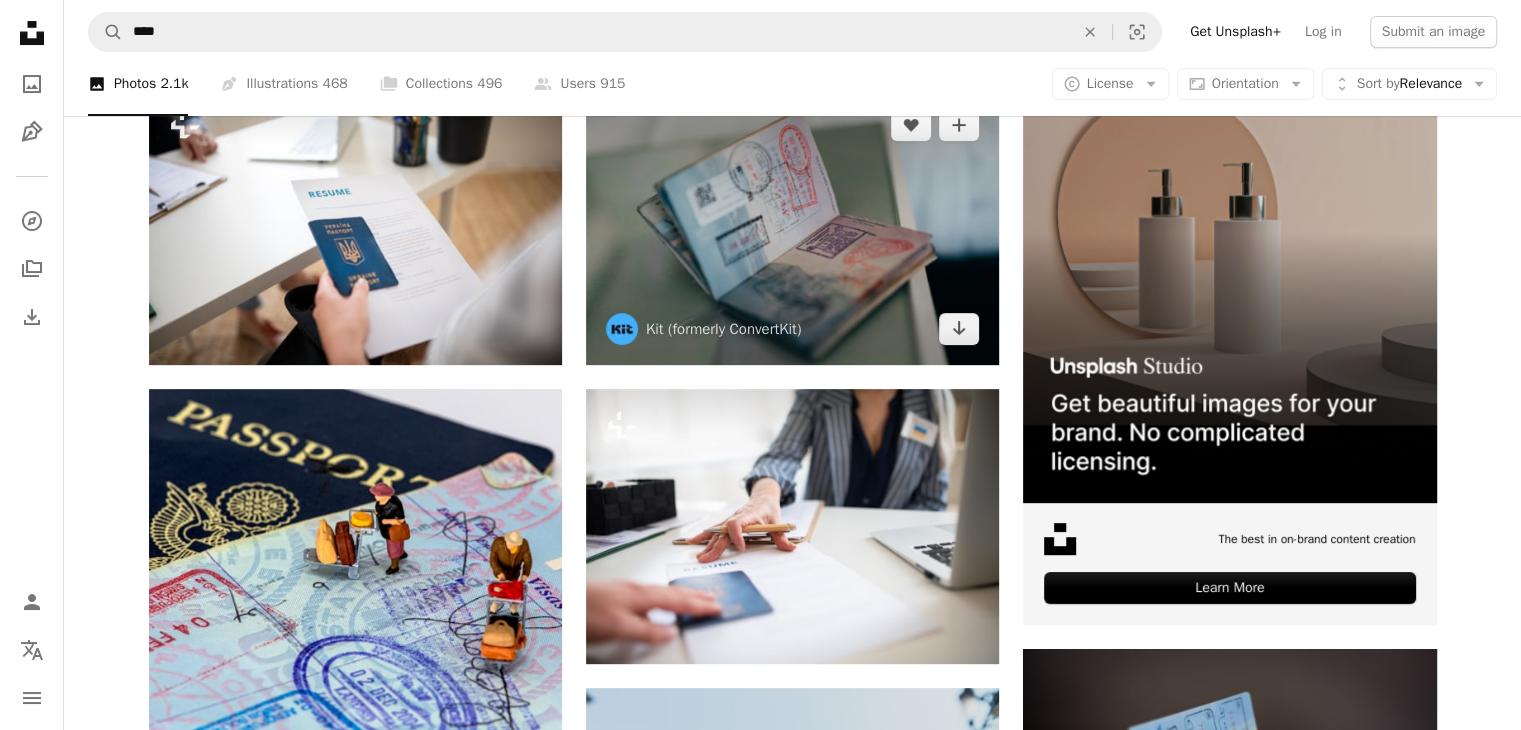 scroll, scrollTop: 400, scrollLeft: 0, axis: vertical 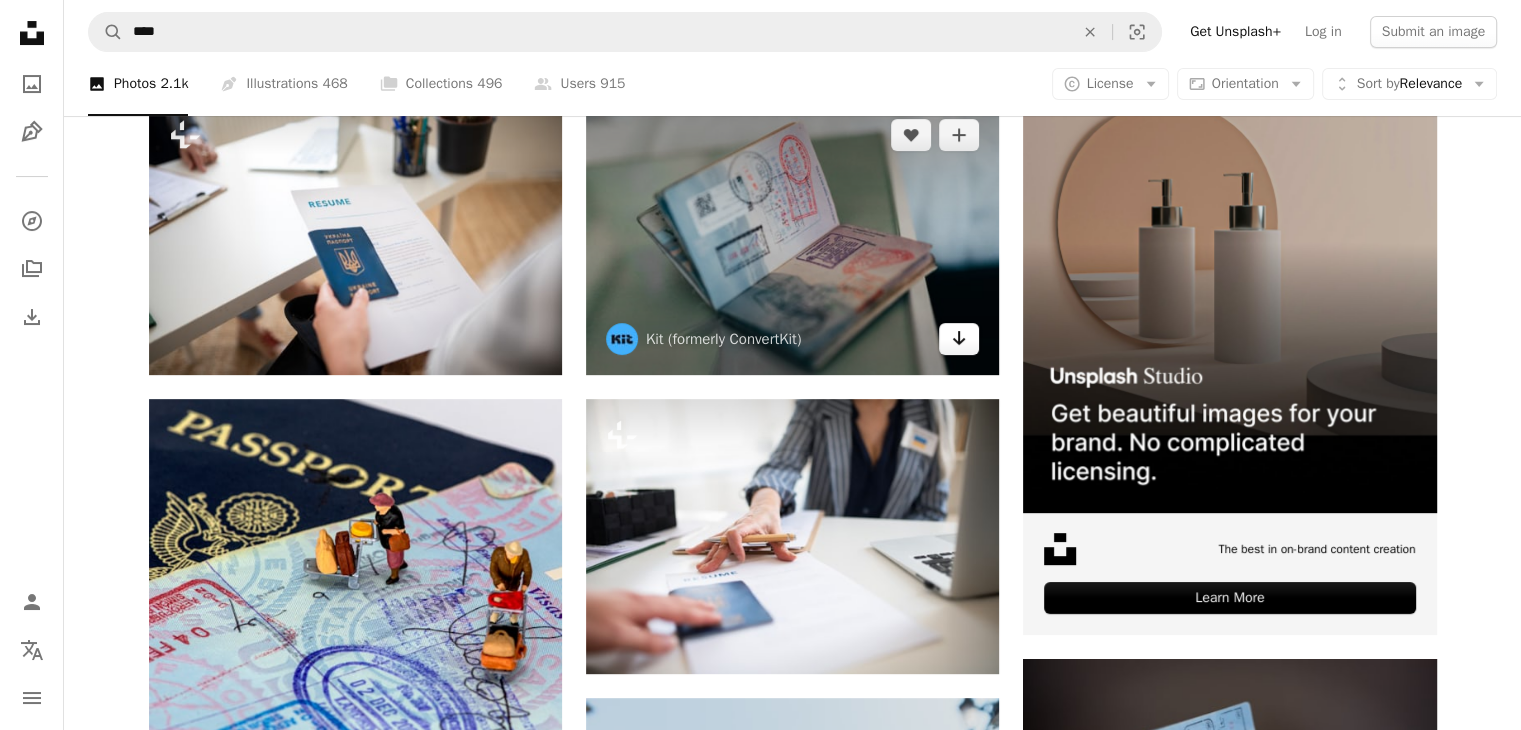 click on "Arrow pointing down" at bounding box center (959, 339) 